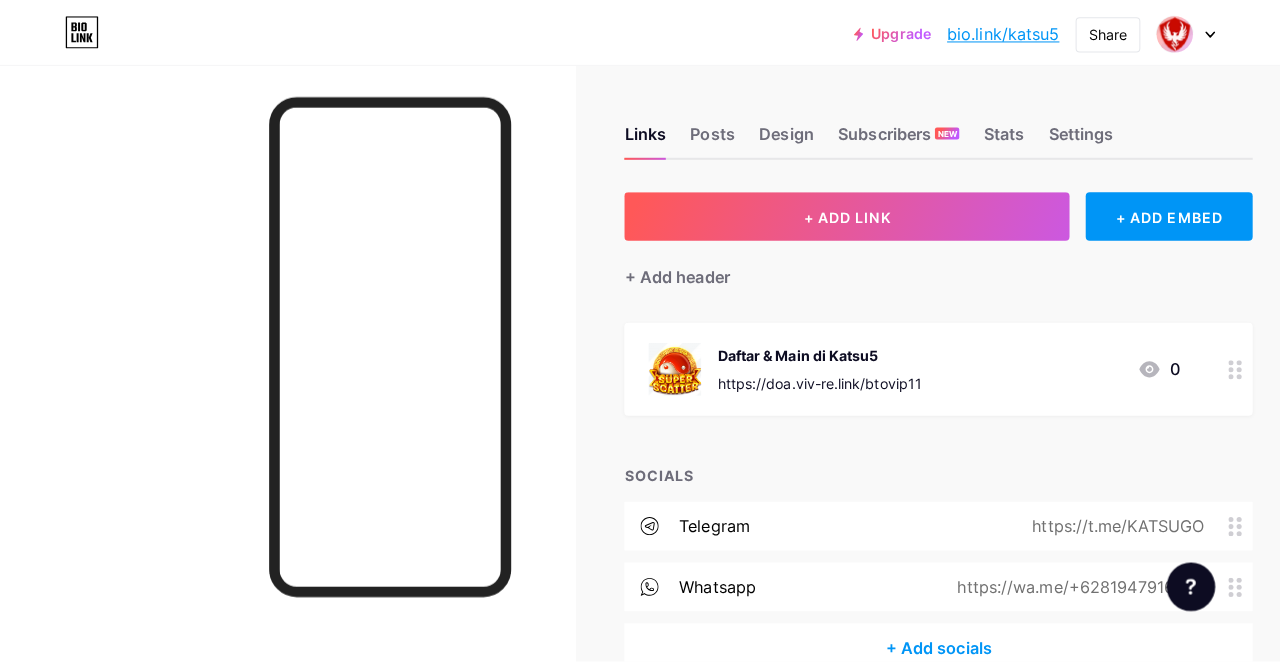 scroll, scrollTop: 0, scrollLeft: 0, axis: both 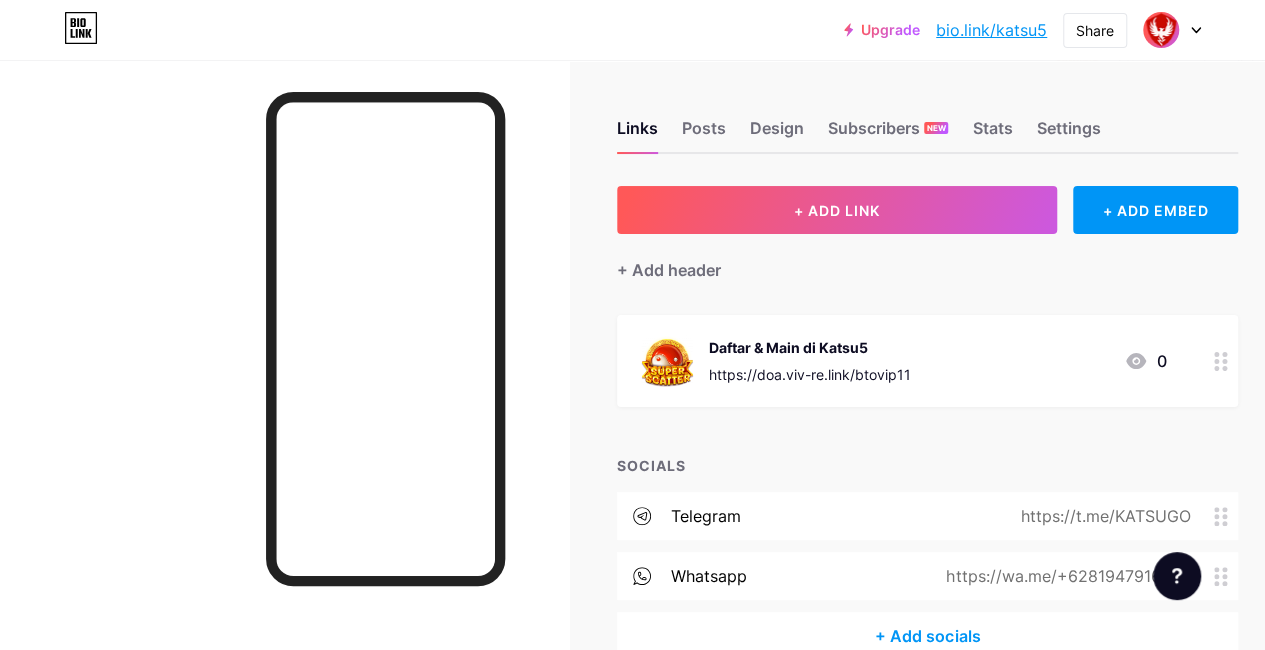 click at bounding box center (1221, 361) 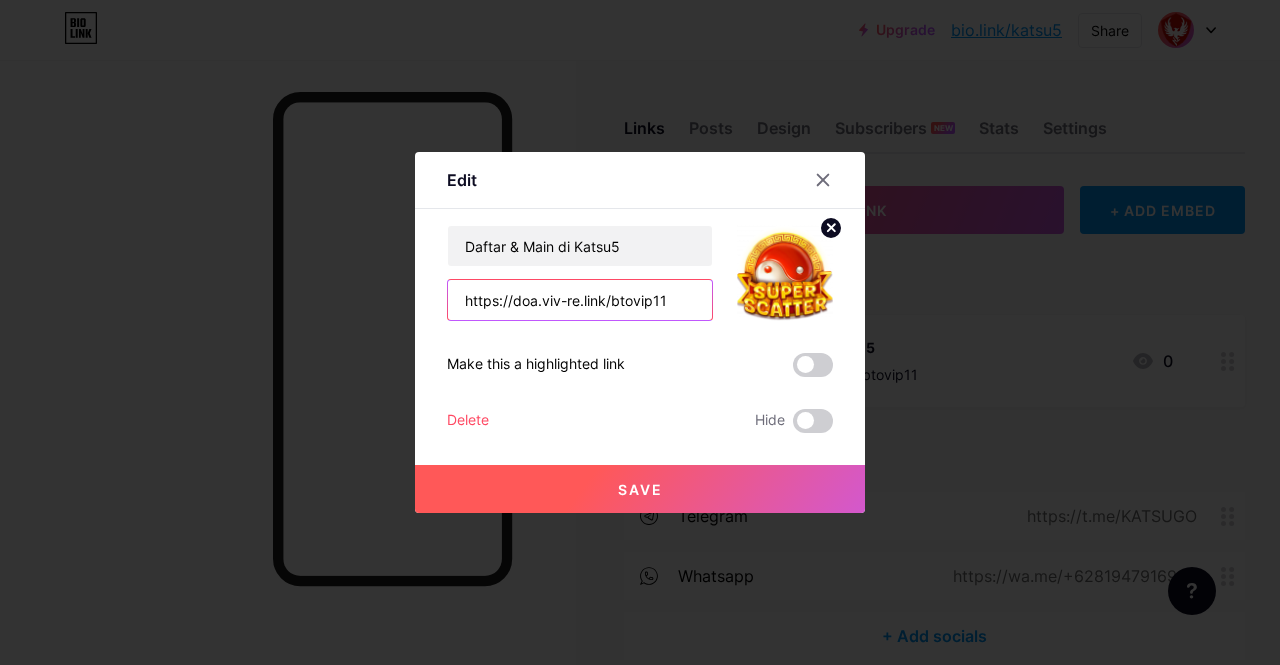 click on "https://doa.viv-re.link/btovip11" at bounding box center (580, 300) 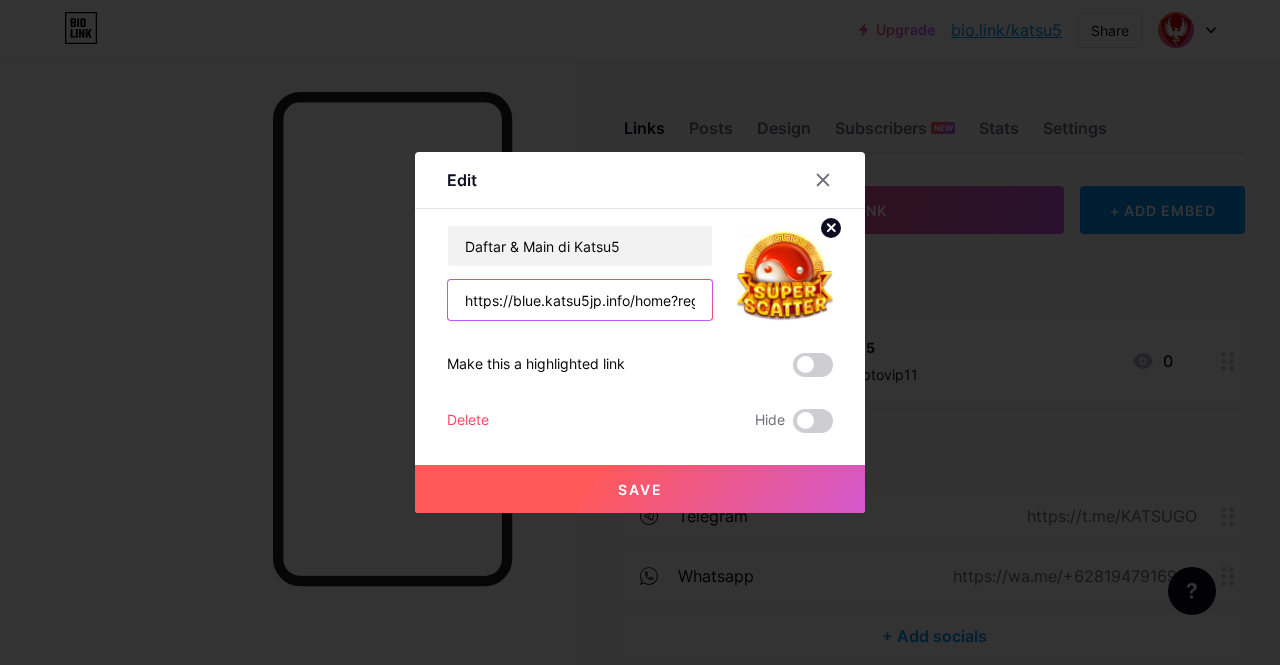 scroll, scrollTop: 0, scrollLeft: 160, axis: horizontal 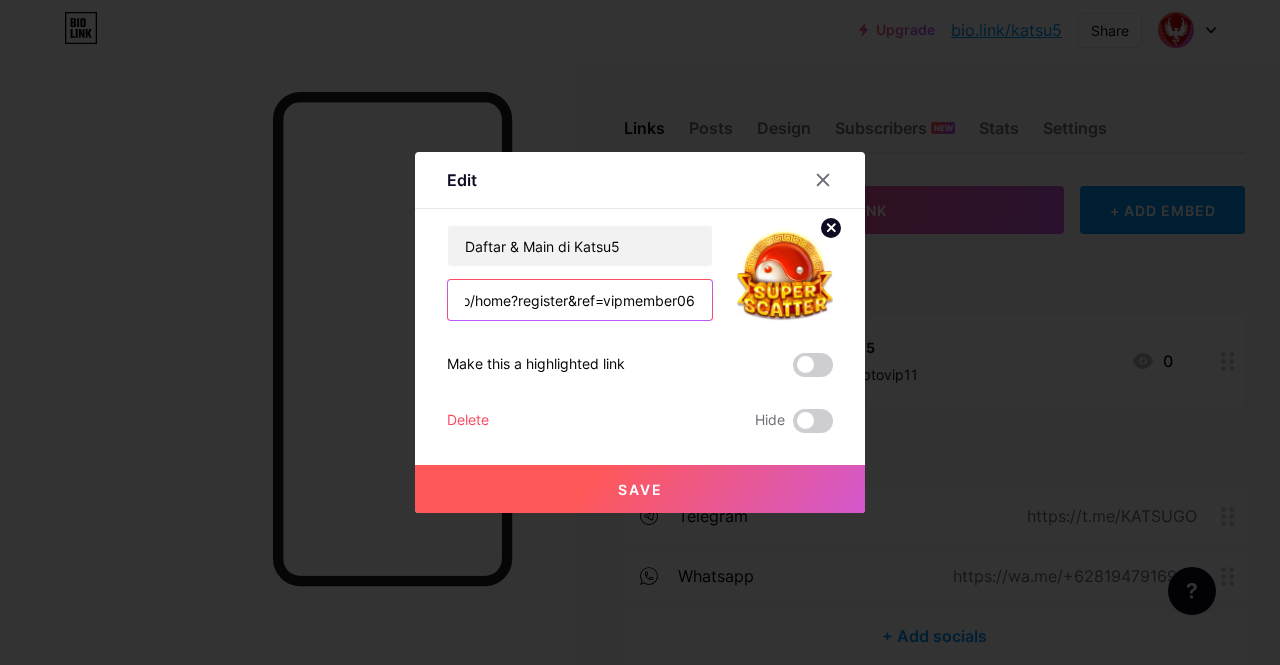 type on "https://blue.katsu5jp.info/home?register&ref=vipmember06" 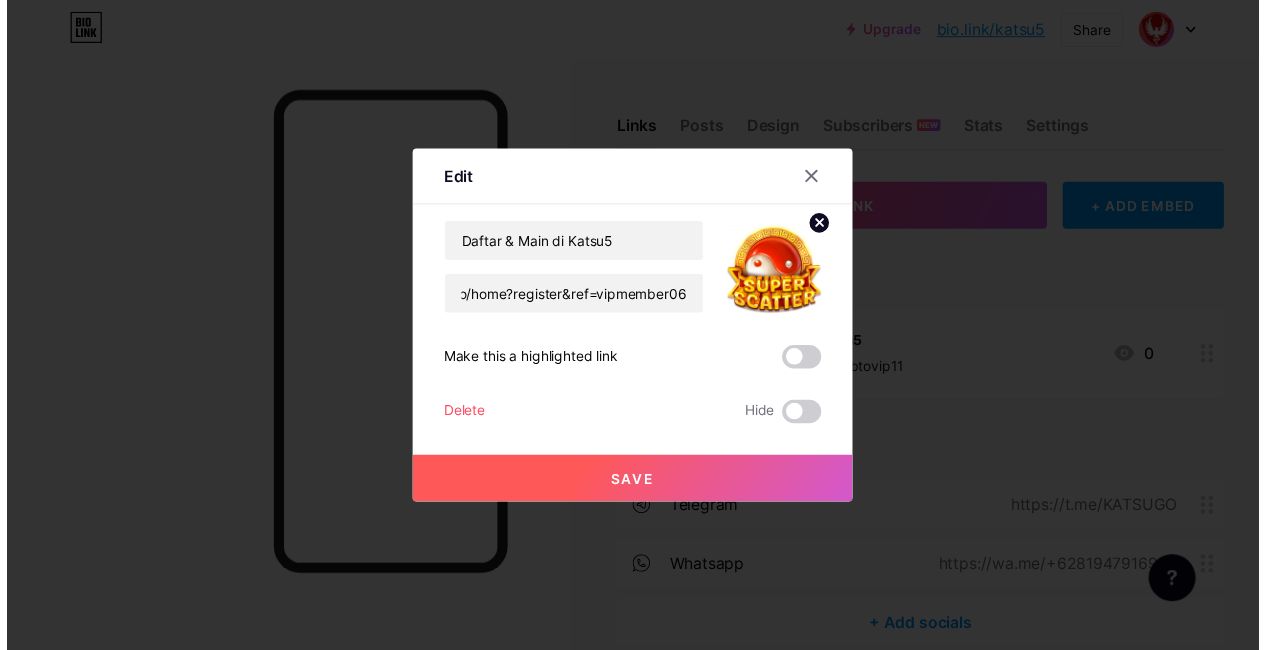 scroll, scrollTop: 0, scrollLeft: 0, axis: both 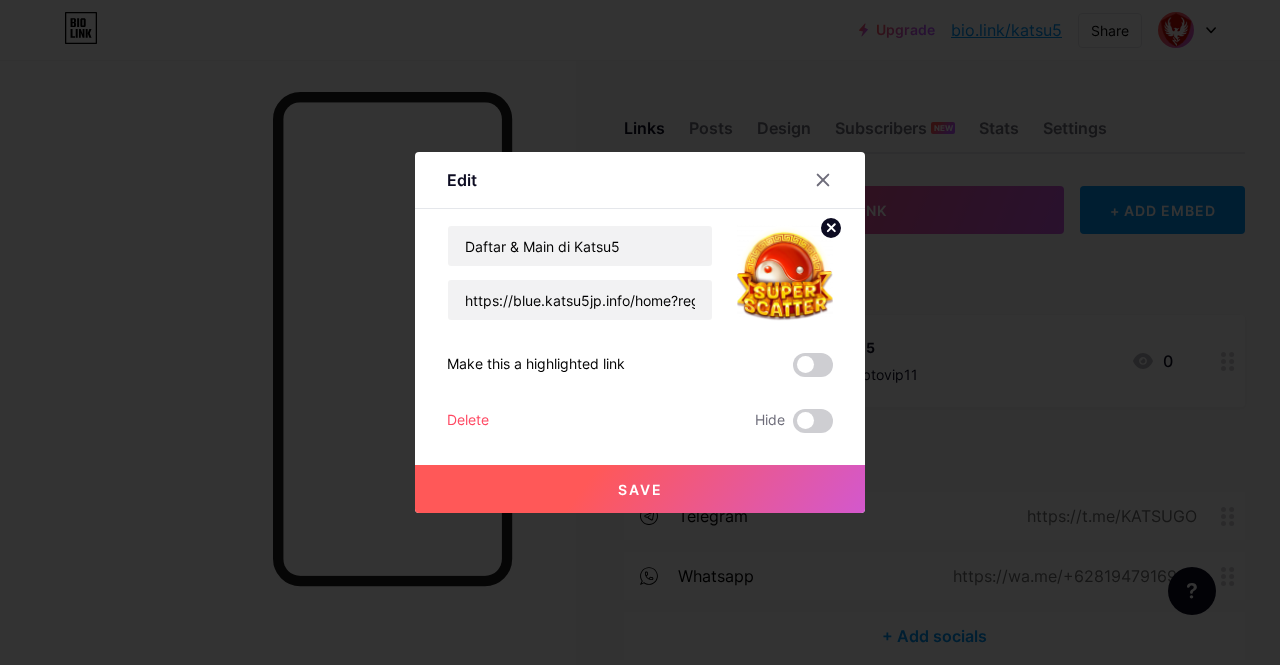 click on "Save" at bounding box center (640, 489) 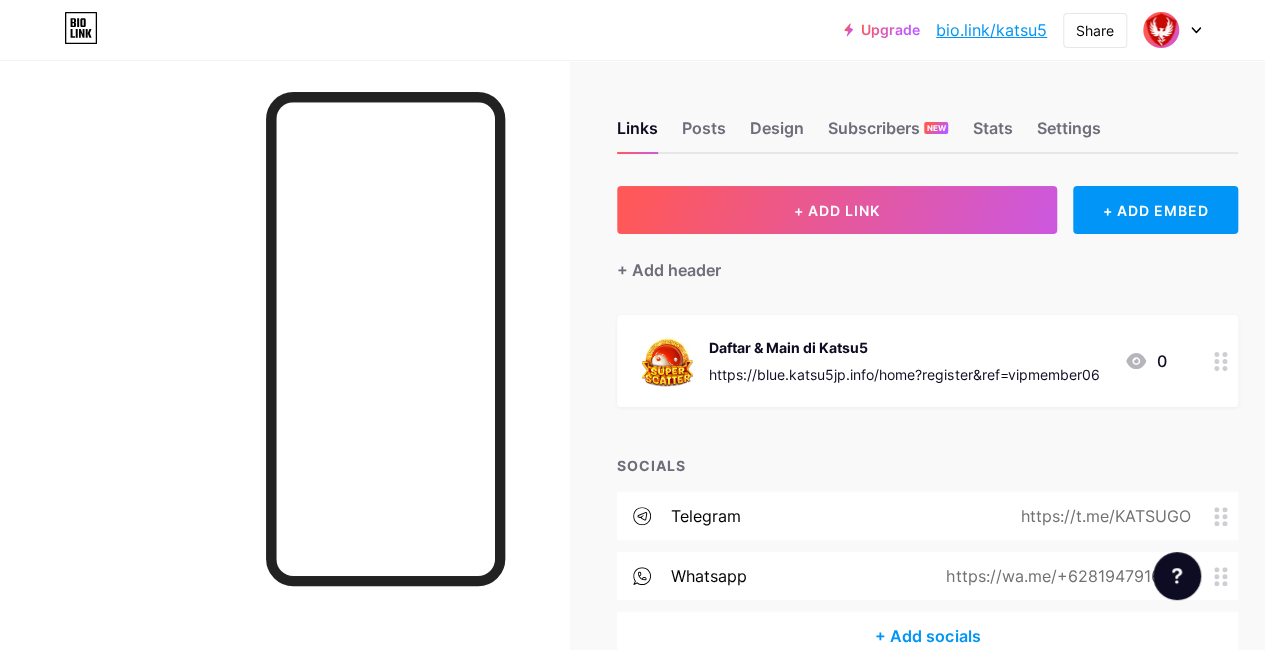 click on "https://blue.katsu5jp.info/home?register&ref=vipmember06" at bounding box center (904, 374) 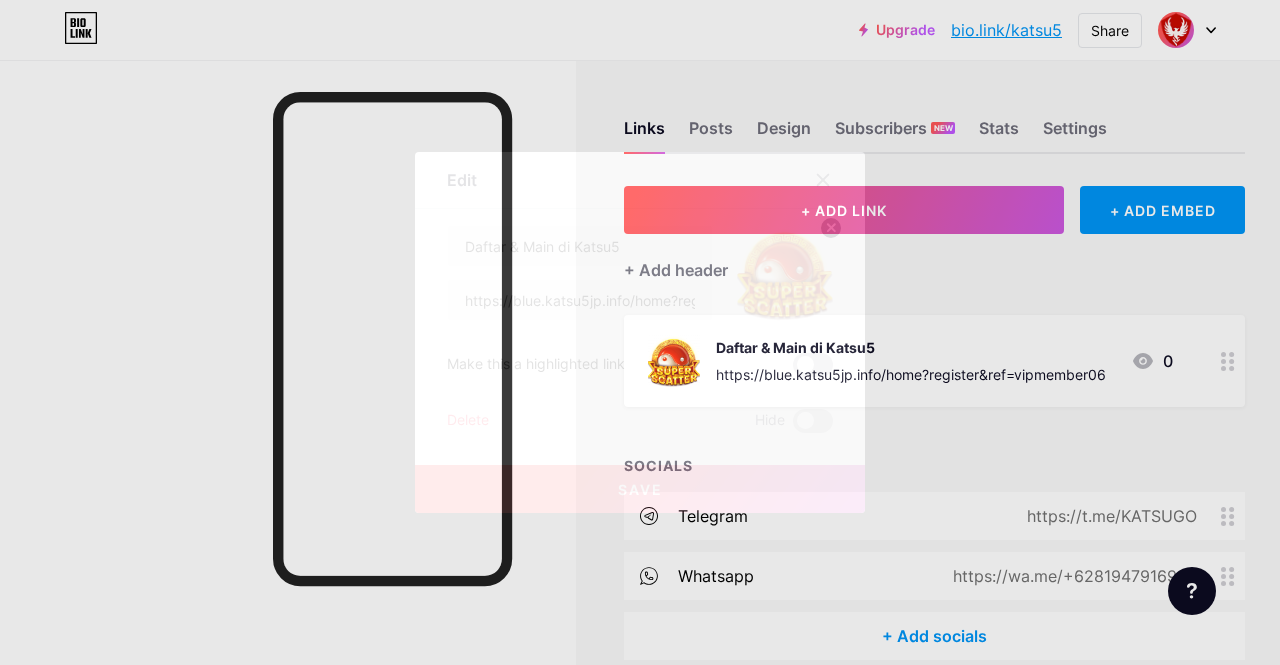 click at bounding box center [813, 365] 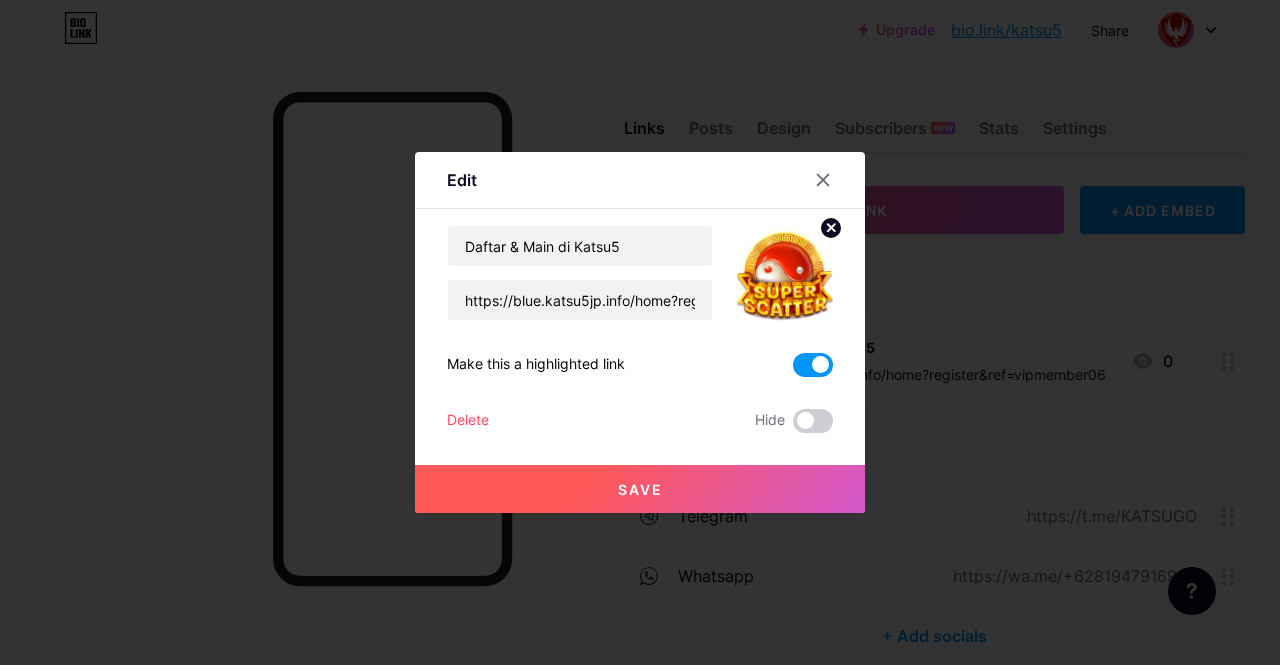 click on "Save" at bounding box center (640, 489) 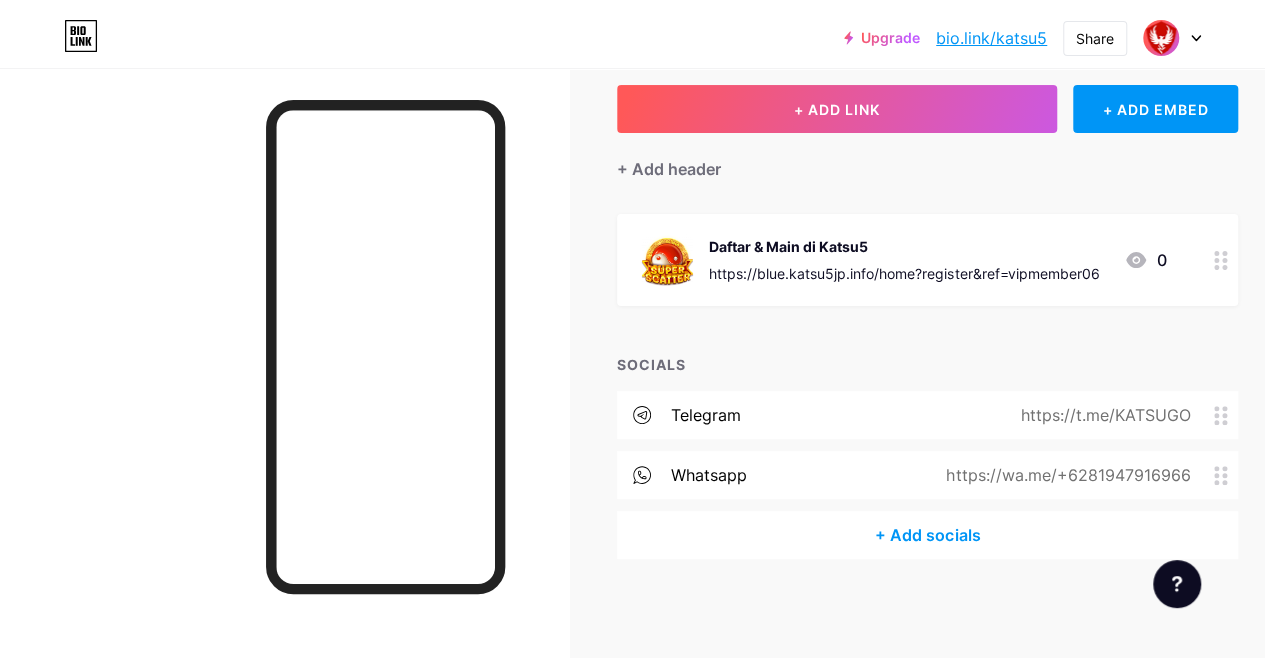 scroll, scrollTop: 0, scrollLeft: 0, axis: both 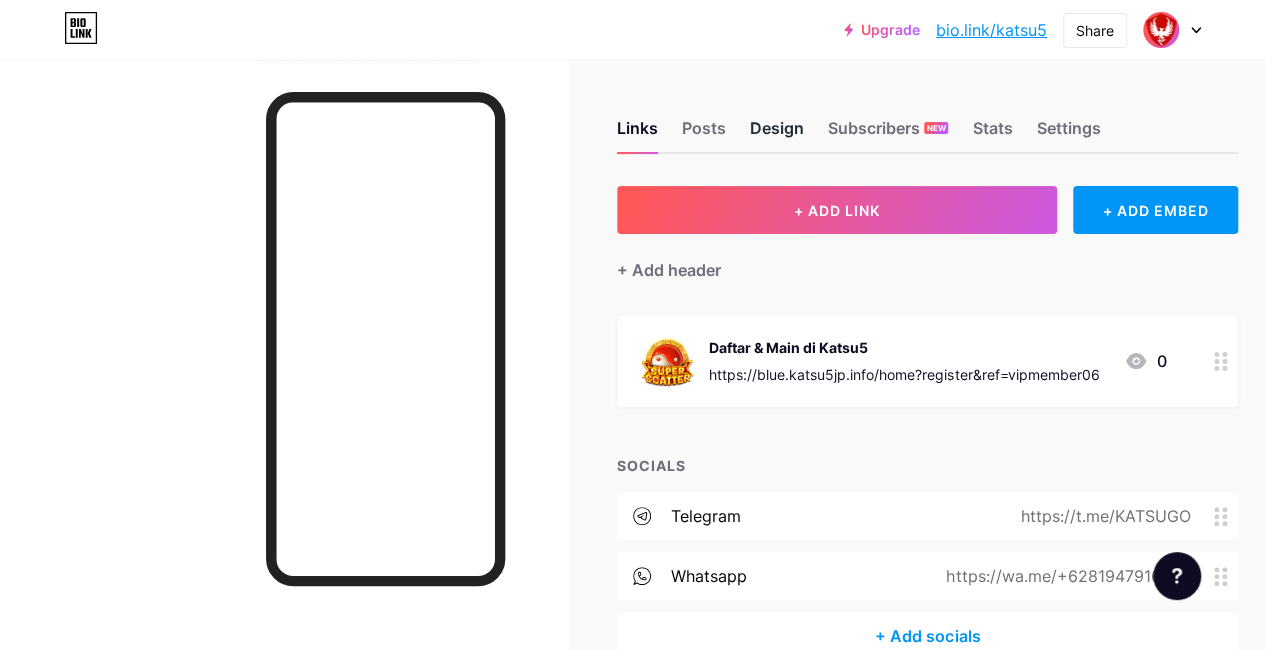 click on "Design" at bounding box center (777, 134) 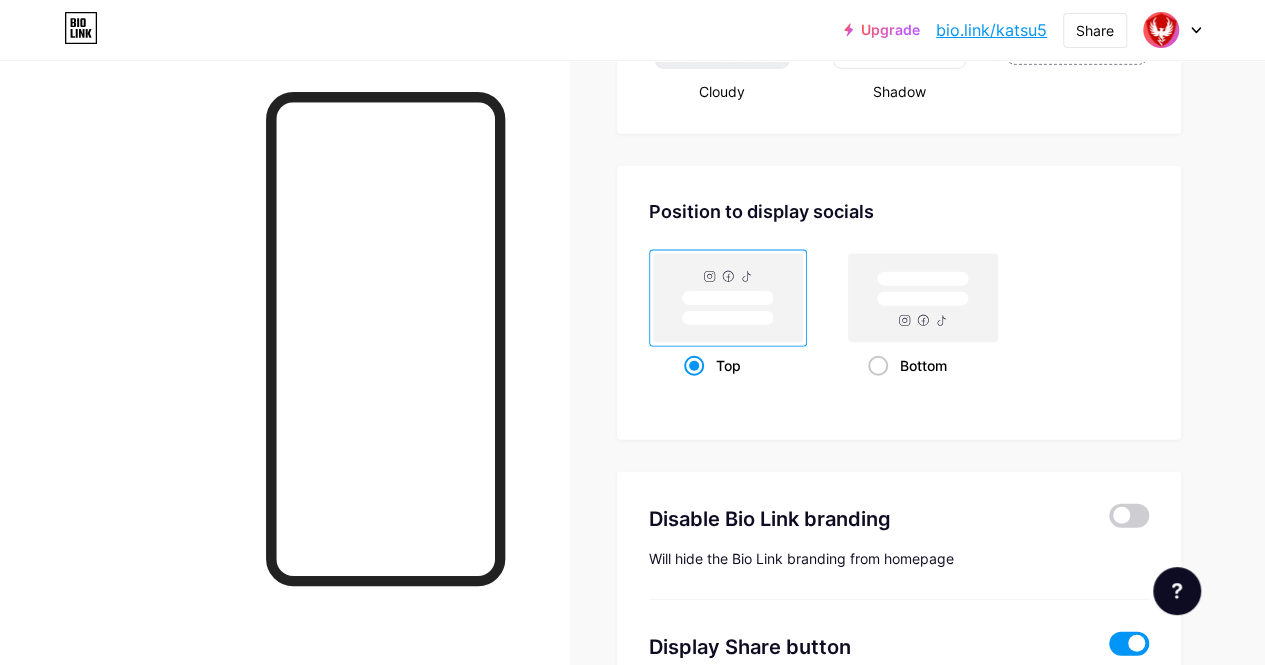 scroll, scrollTop: 2731, scrollLeft: 0, axis: vertical 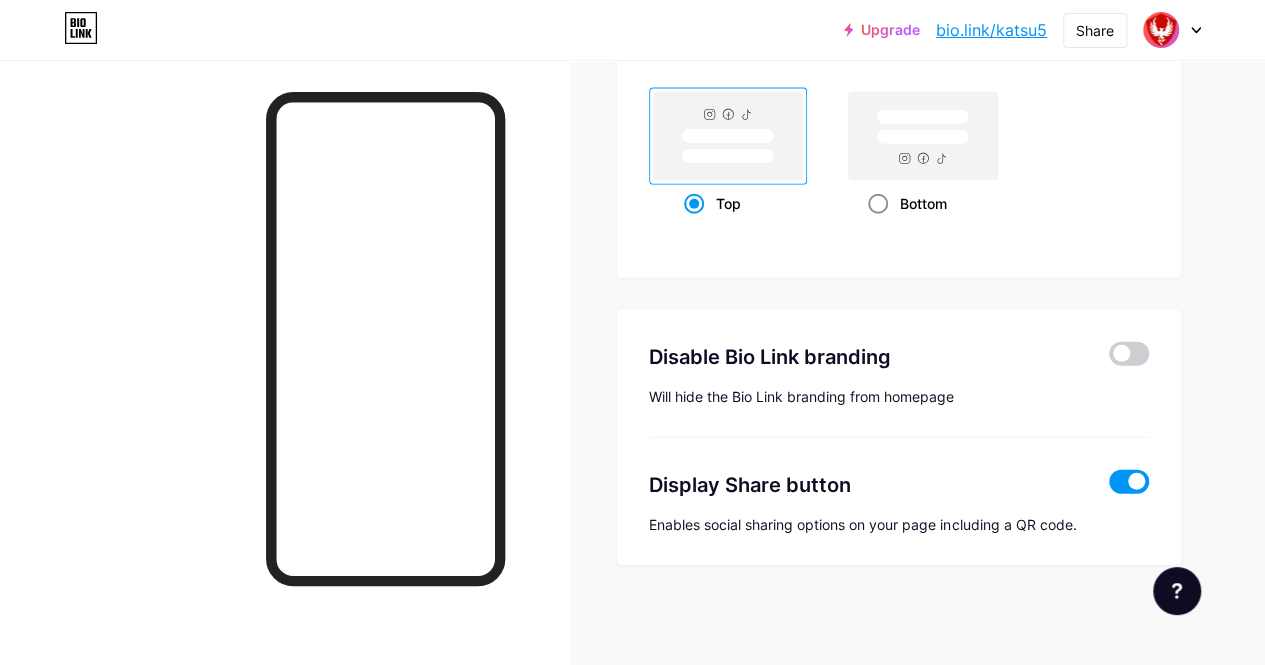 click 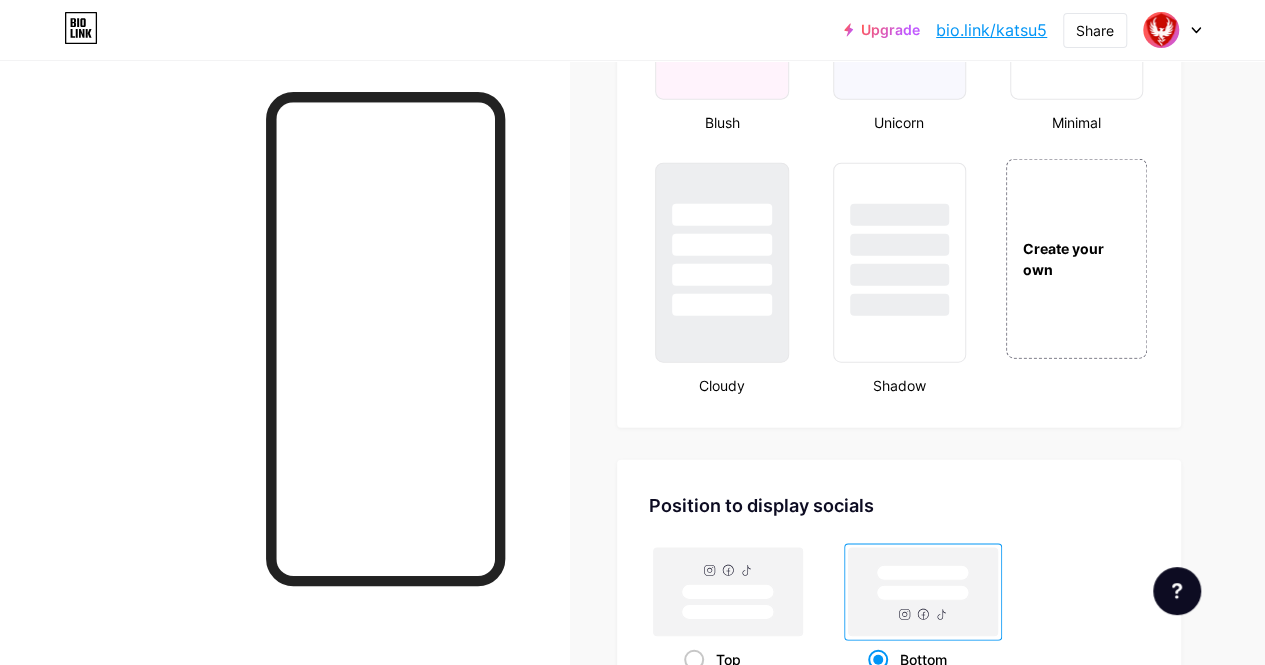 scroll, scrollTop: 2274, scrollLeft: 0, axis: vertical 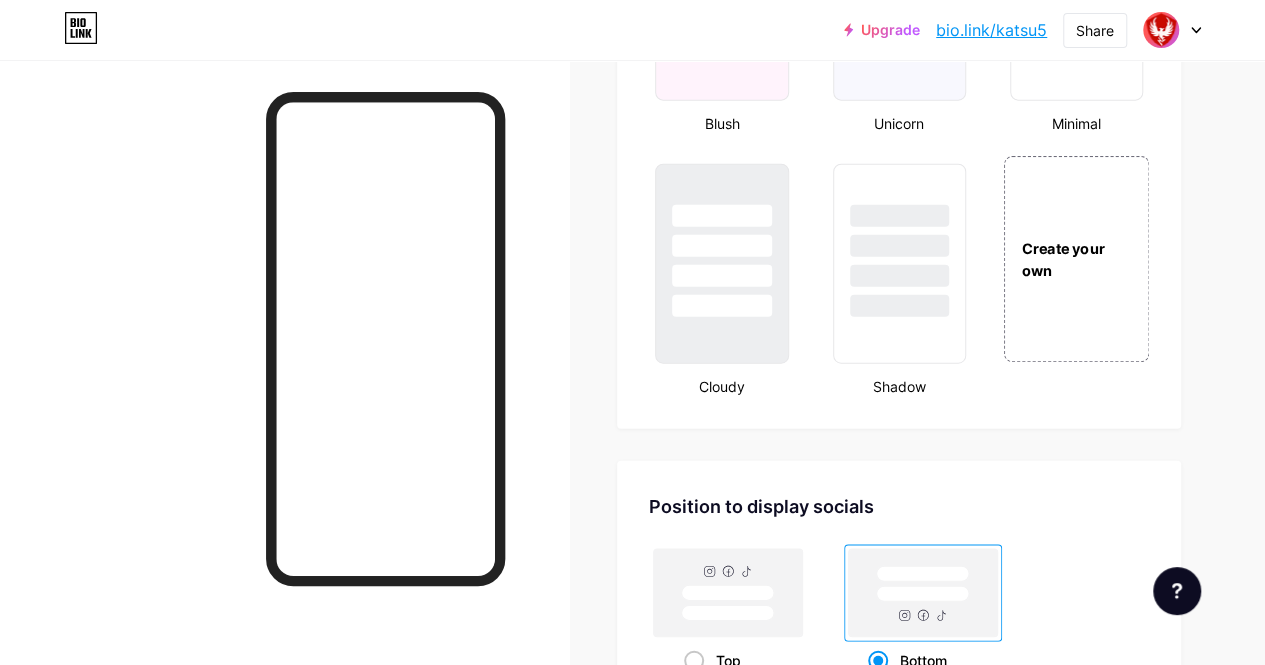 click on "Create your own" at bounding box center (1076, 259) 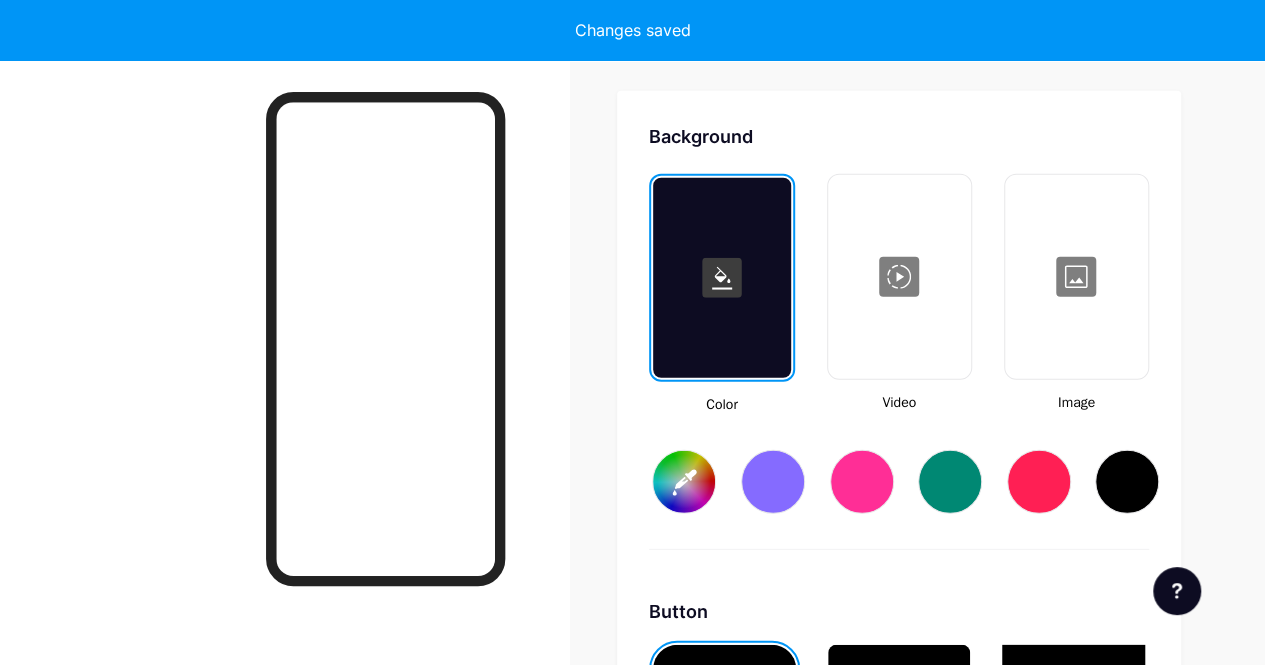 scroll, scrollTop: 2655, scrollLeft: 0, axis: vertical 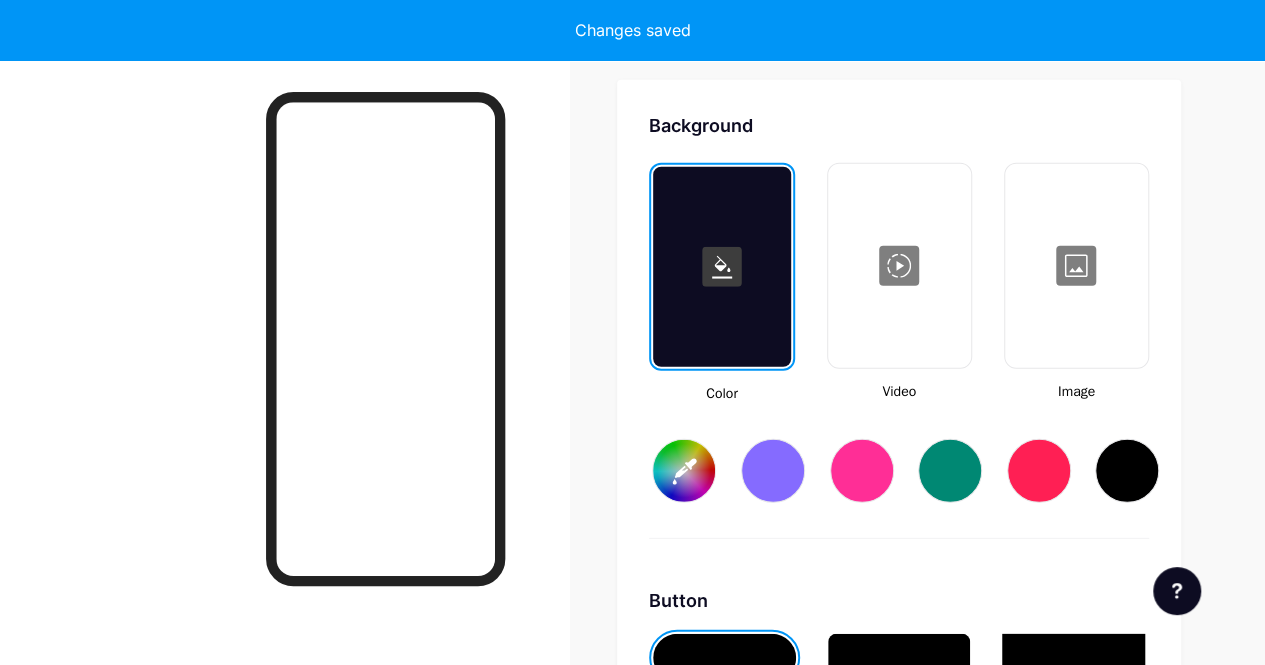 type on "#ffffff" 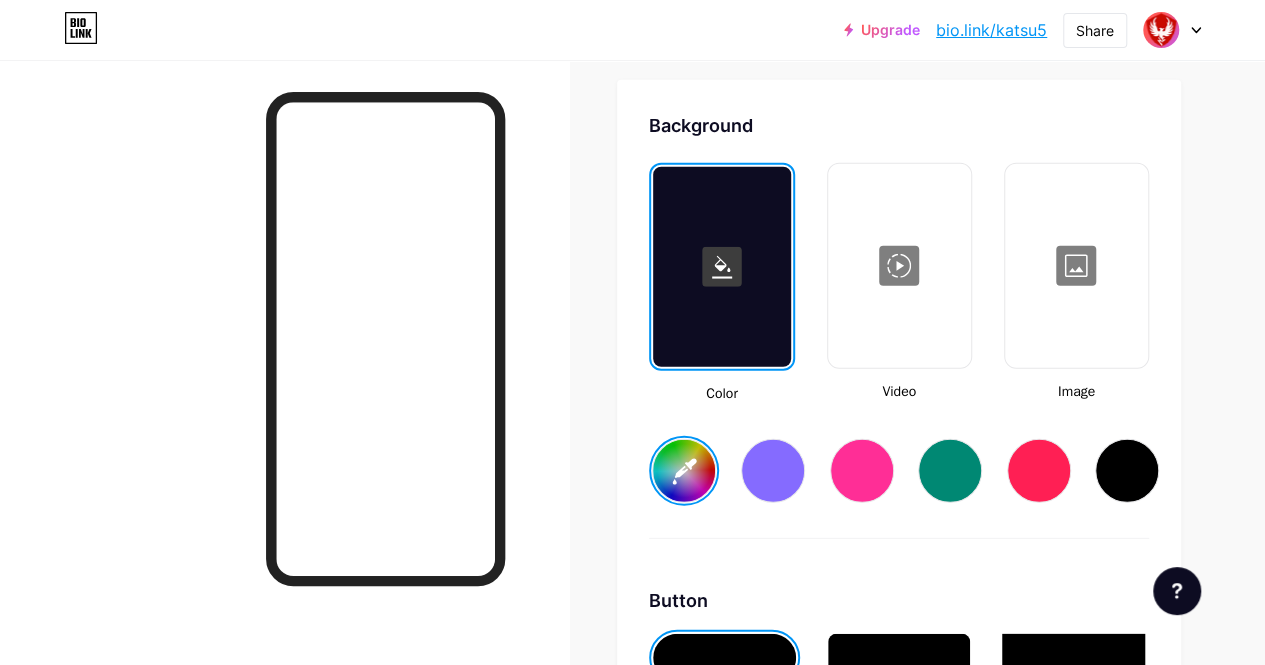 click at bounding box center (1076, 266) 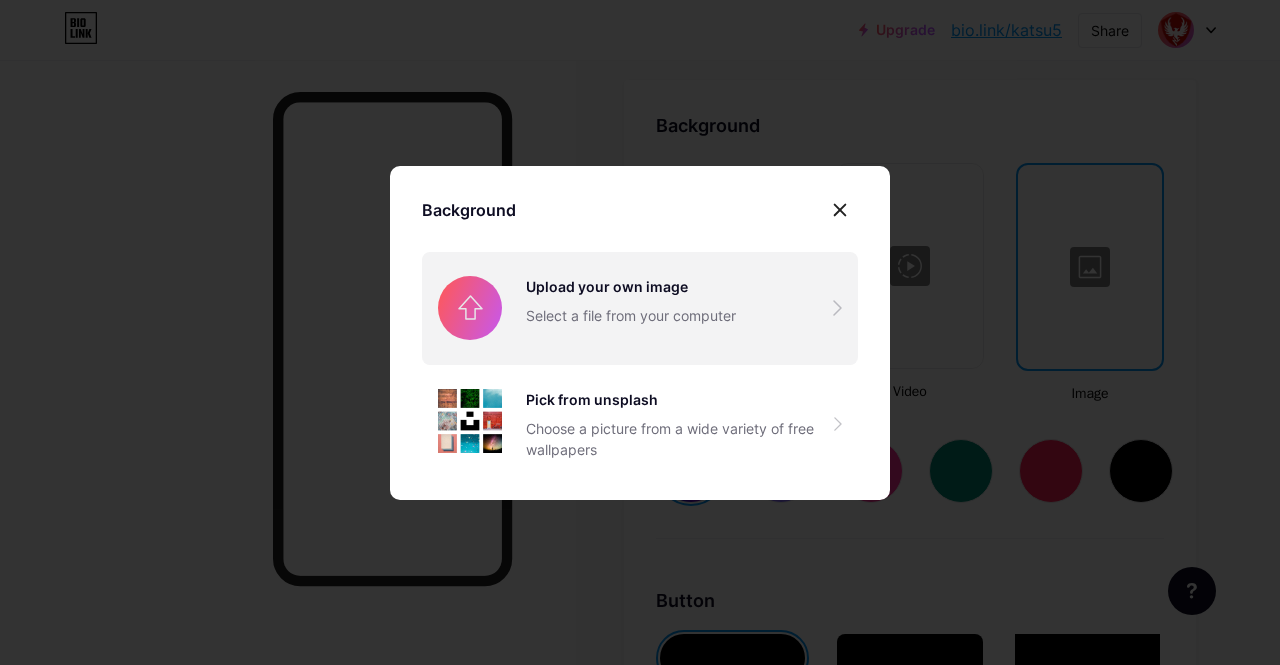 click at bounding box center (640, 308) 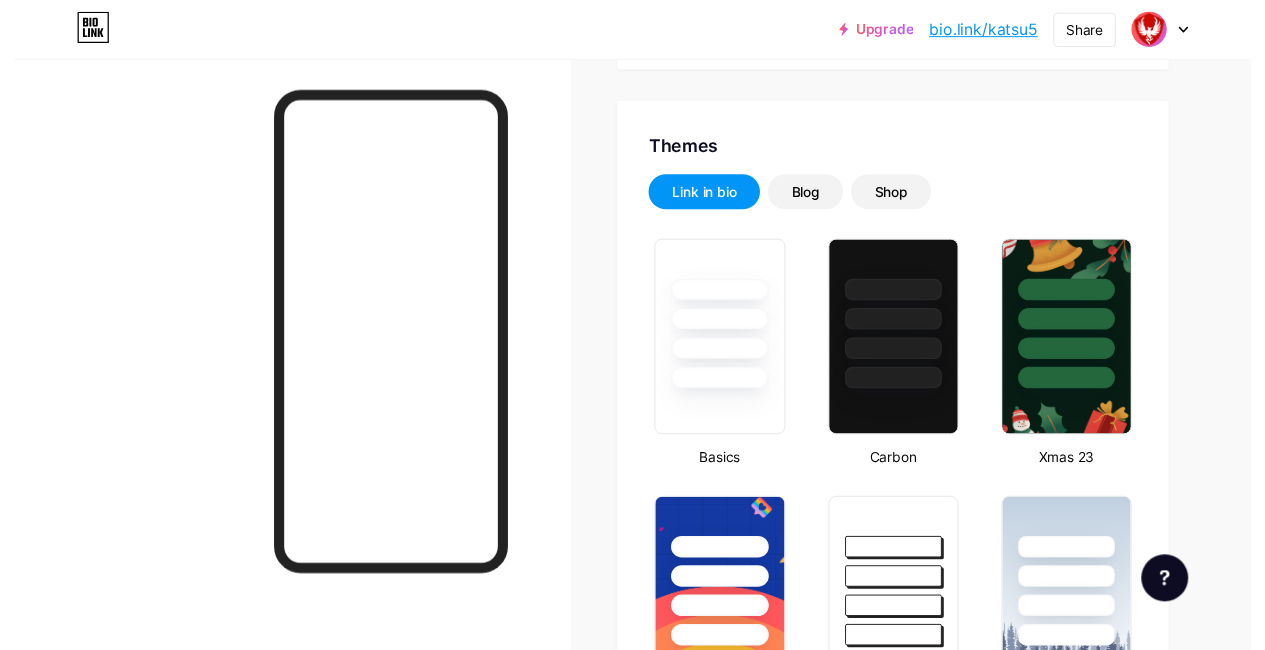 scroll, scrollTop: 0, scrollLeft: 0, axis: both 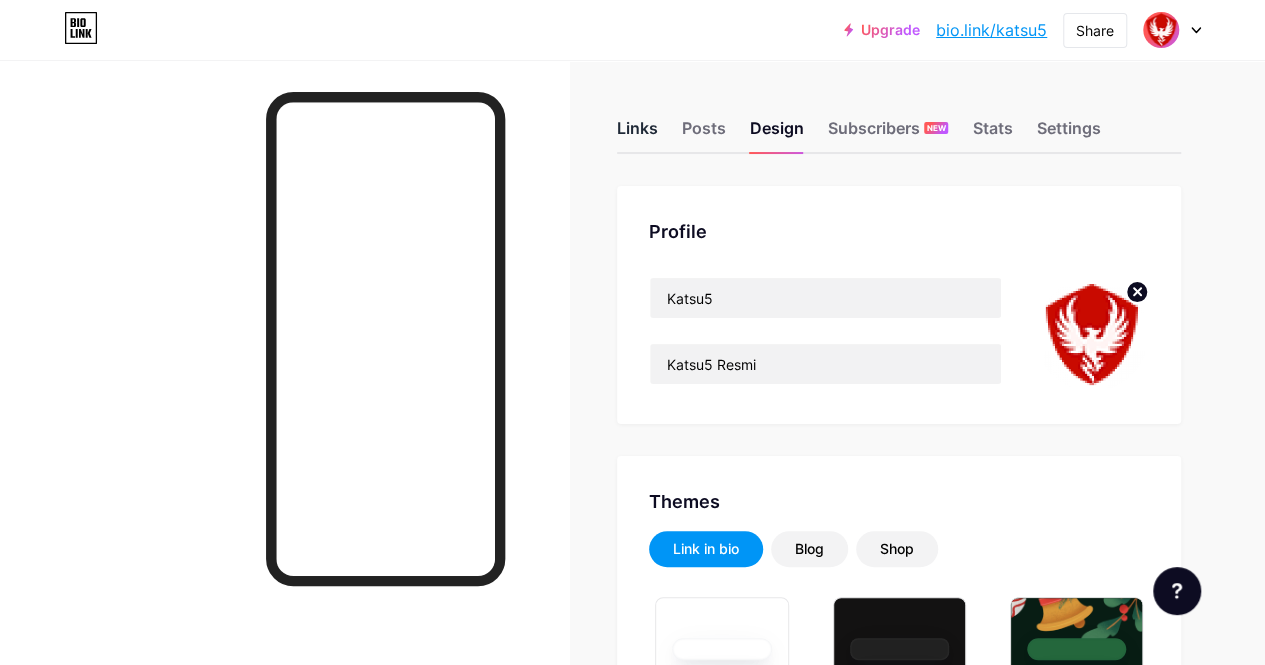 click on "Links" at bounding box center (637, 134) 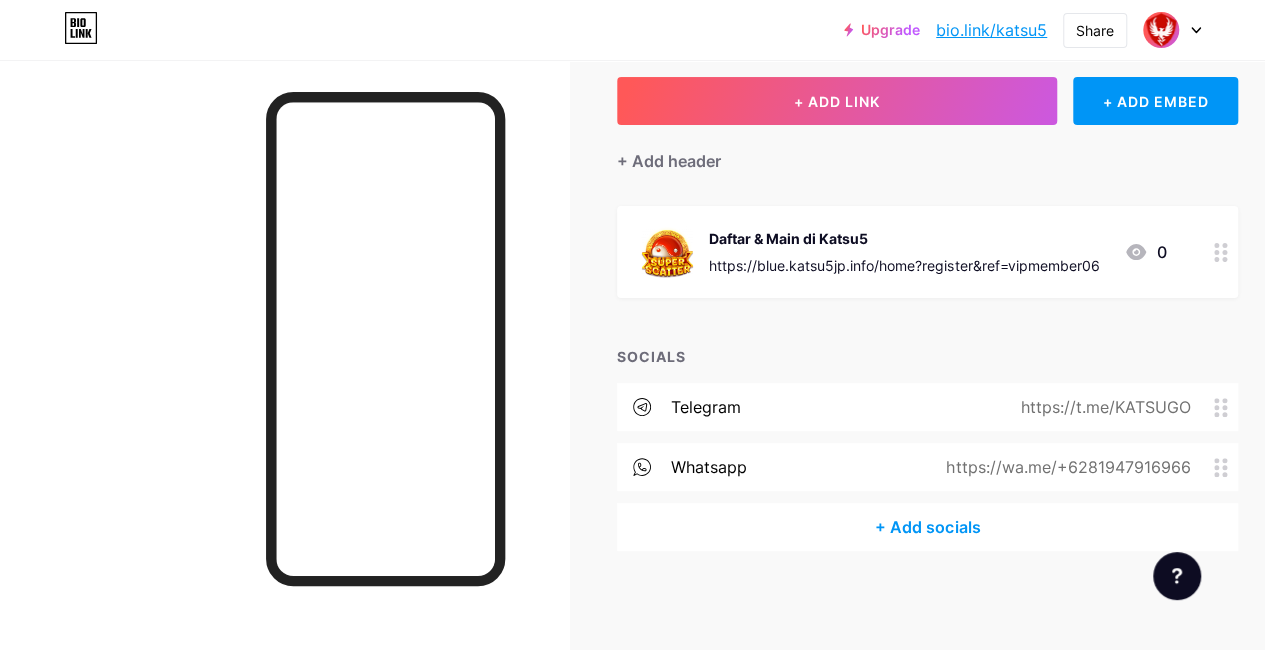 scroll, scrollTop: 0, scrollLeft: 0, axis: both 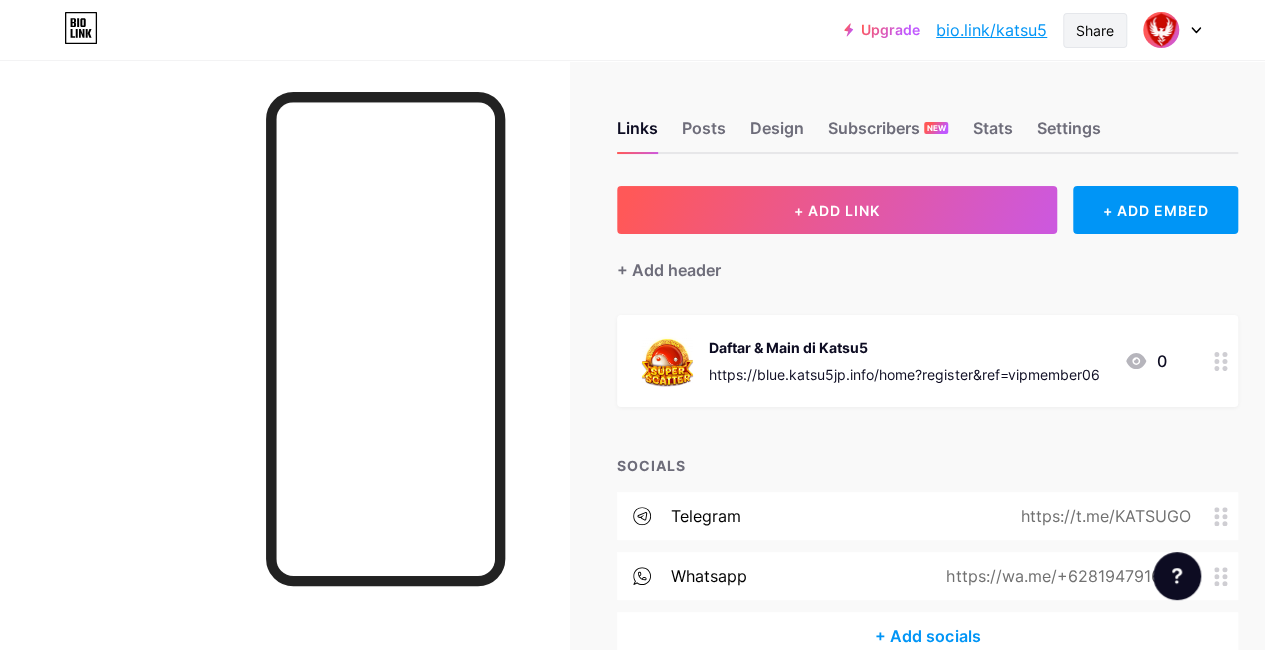 click on "Share" at bounding box center [1095, 30] 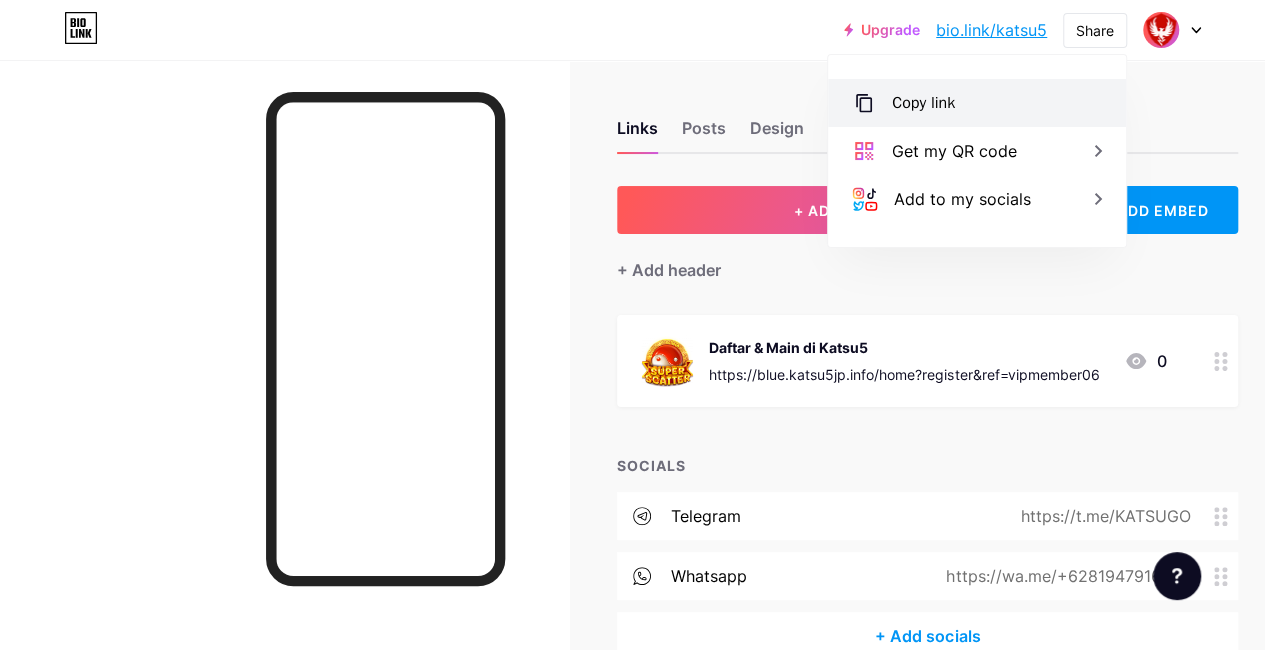 click on "Copy link" at bounding box center [923, 103] 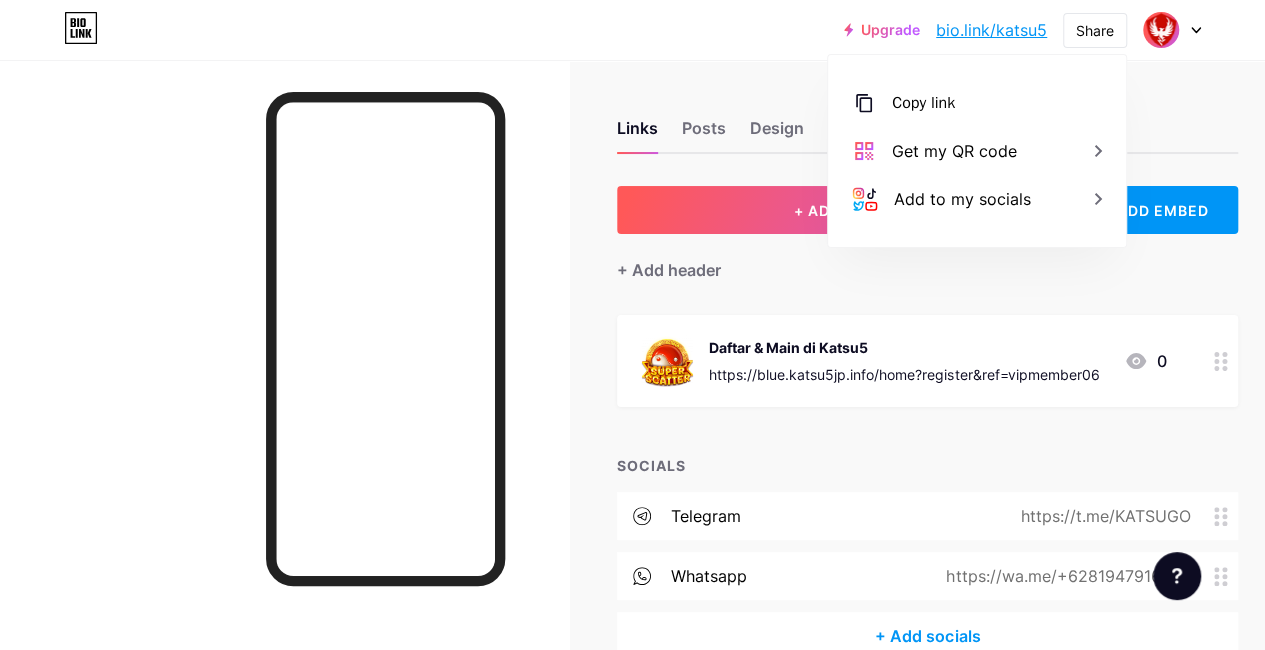 click on "+ ADD LINK     + ADD EMBED
+ Add header
Daftar & Main di Katsu5
https://blue.katsu5jp.info/home?register&ref=vipmember06
0
SOCIALS
telegram
https://t.me/KATSUGO
whatsapp
https://wa.me/+6281947916966               + Add socials" at bounding box center [927, 423] 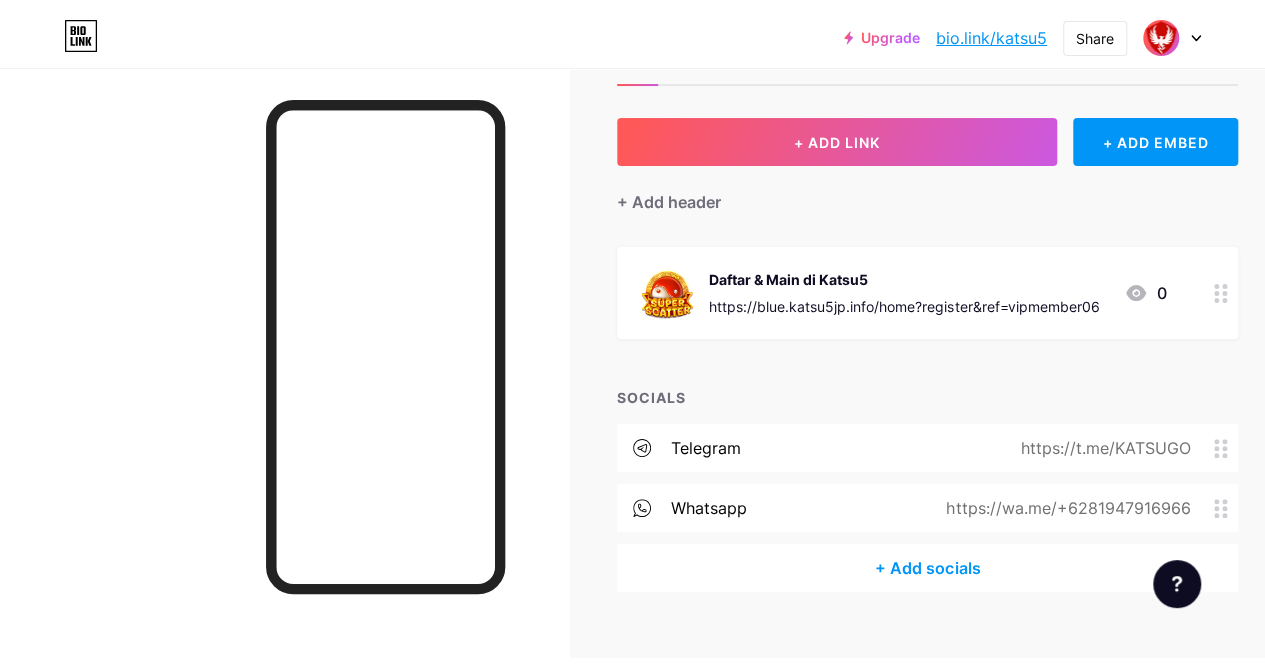 scroll, scrollTop: 0, scrollLeft: 0, axis: both 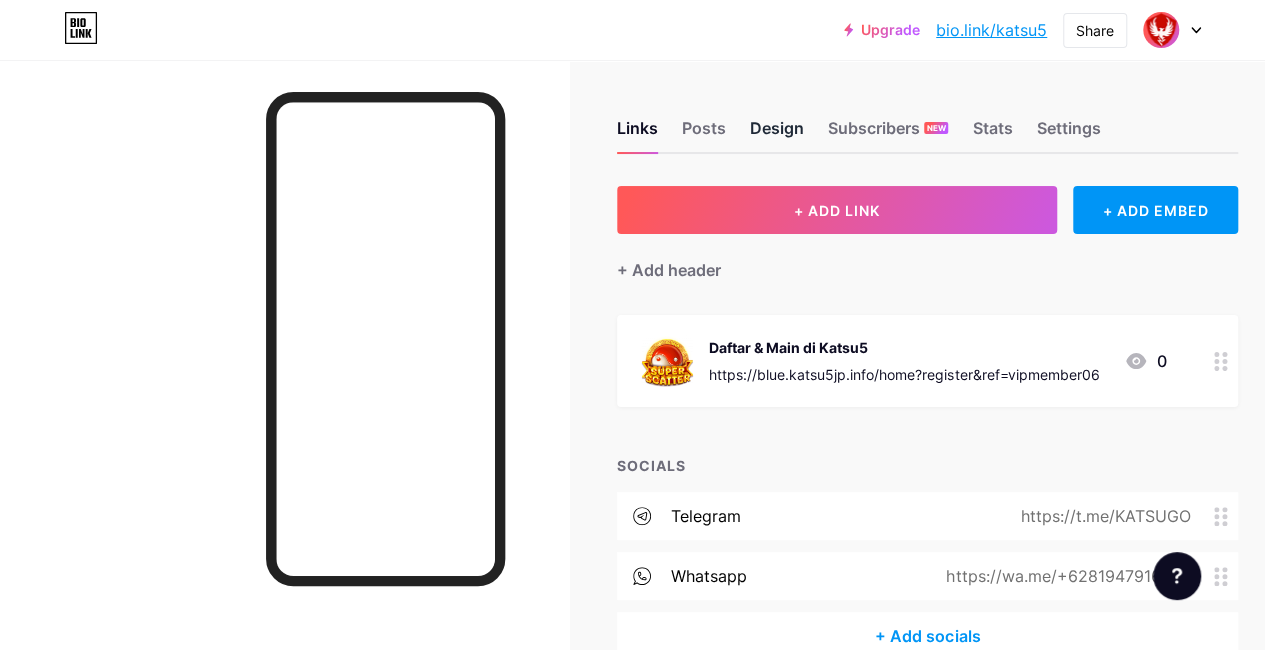 click on "Design" at bounding box center [777, 134] 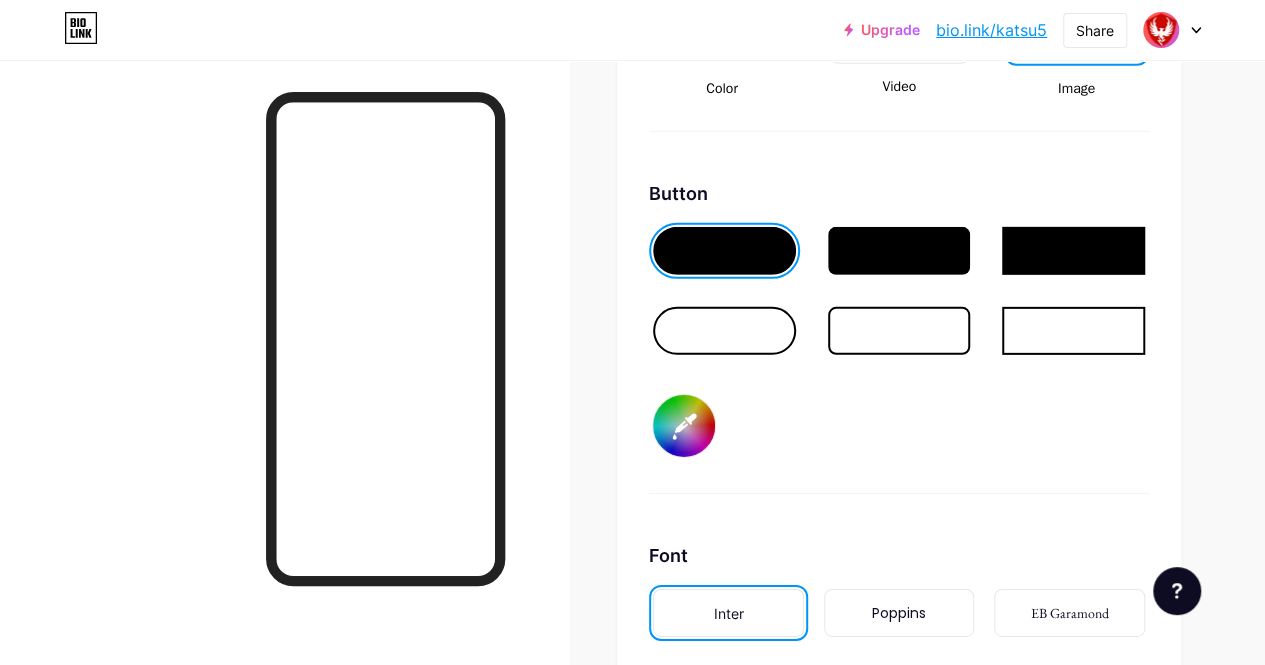 scroll, scrollTop: 2814, scrollLeft: 0, axis: vertical 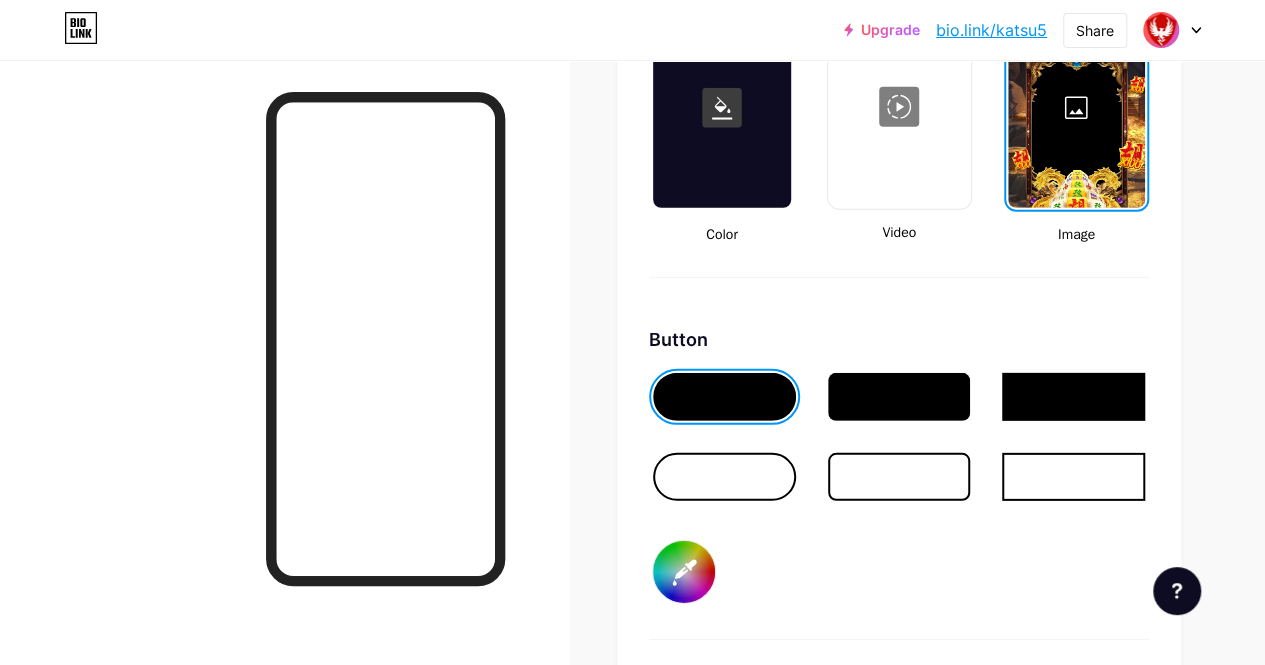 click at bounding box center (724, 477) 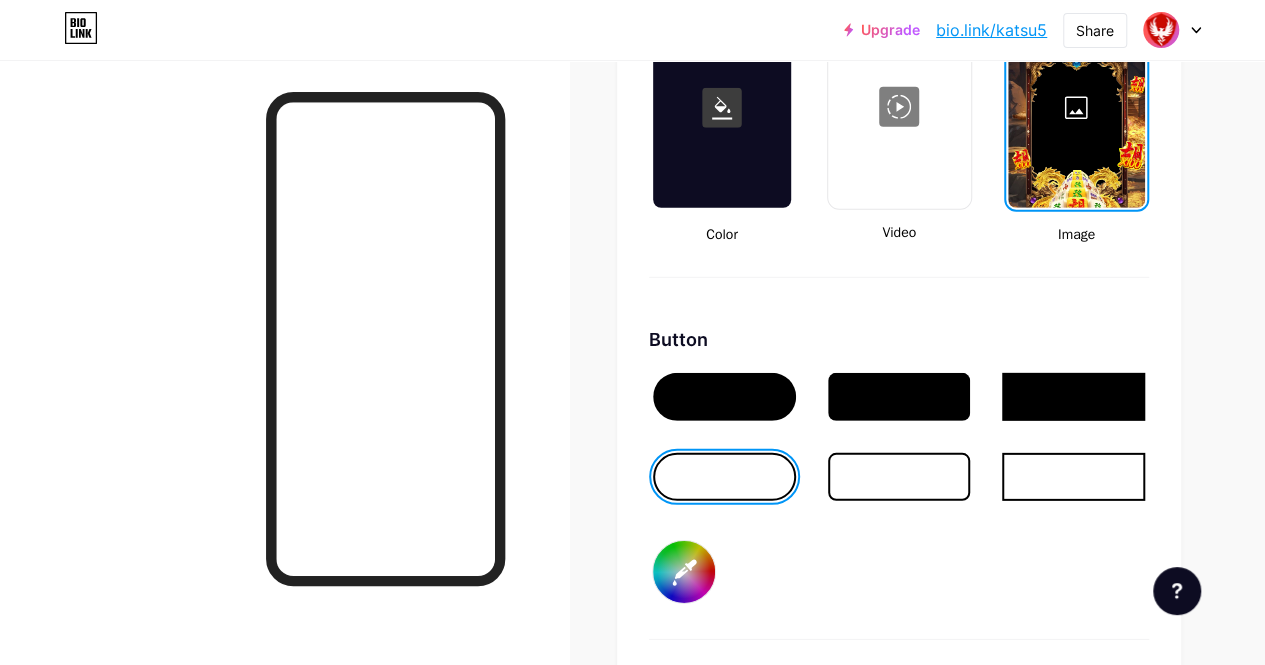 click at bounding box center [899, 477] 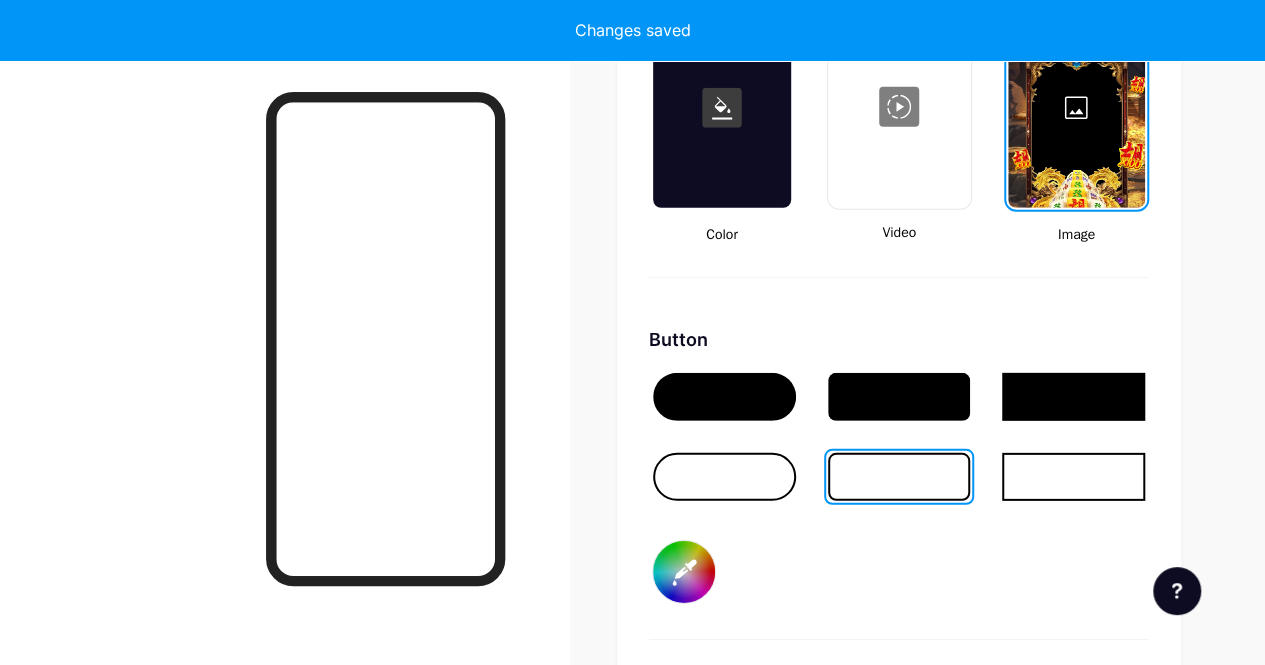type on "#ffffff" 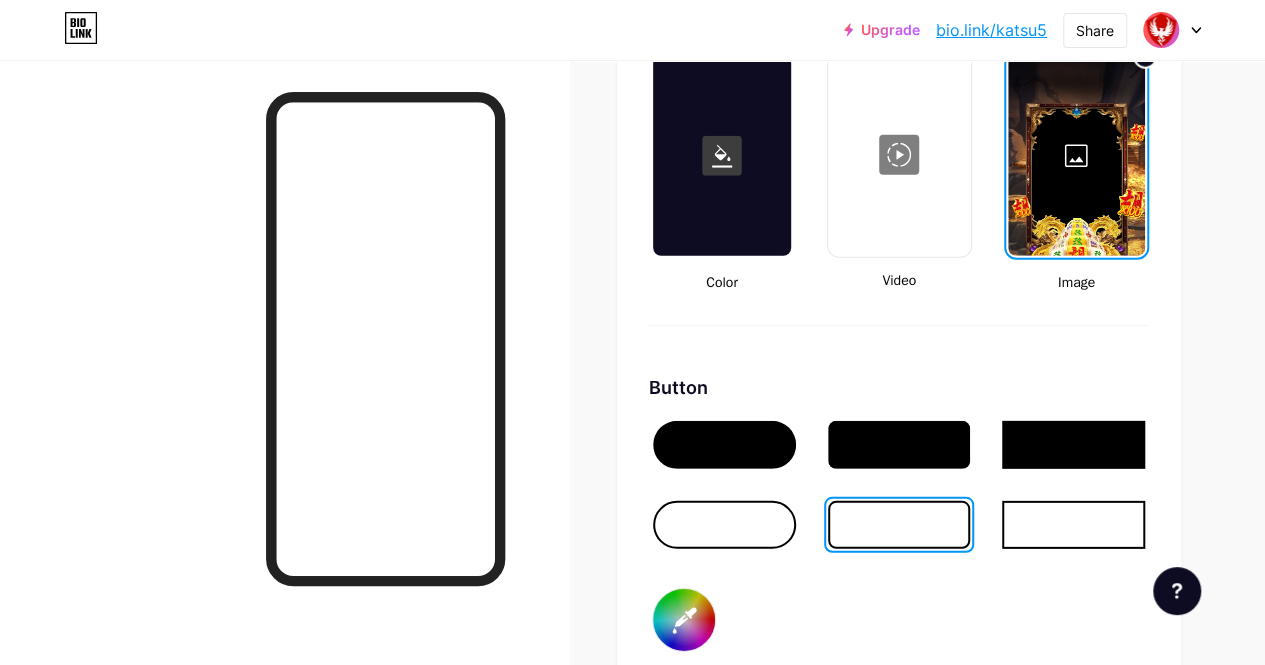 scroll, scrollTop: 2768, scrollLeft: 0, axis: vertical 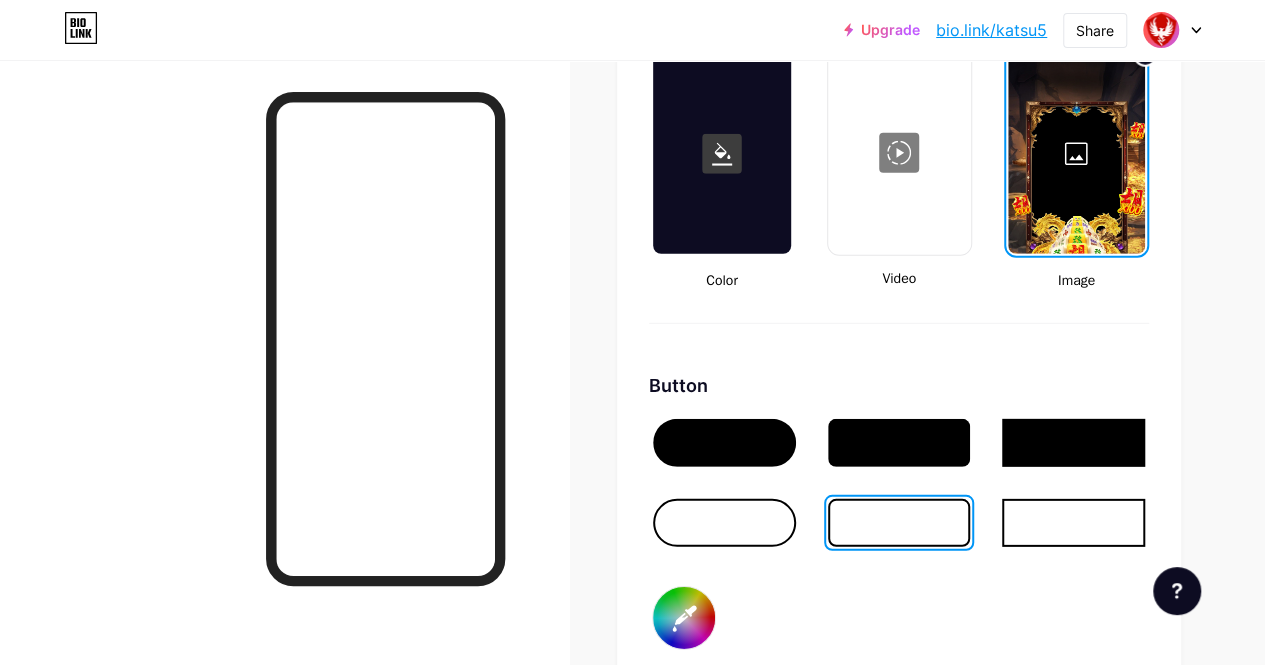 click on "#000000" at bounding box center [684, 618] 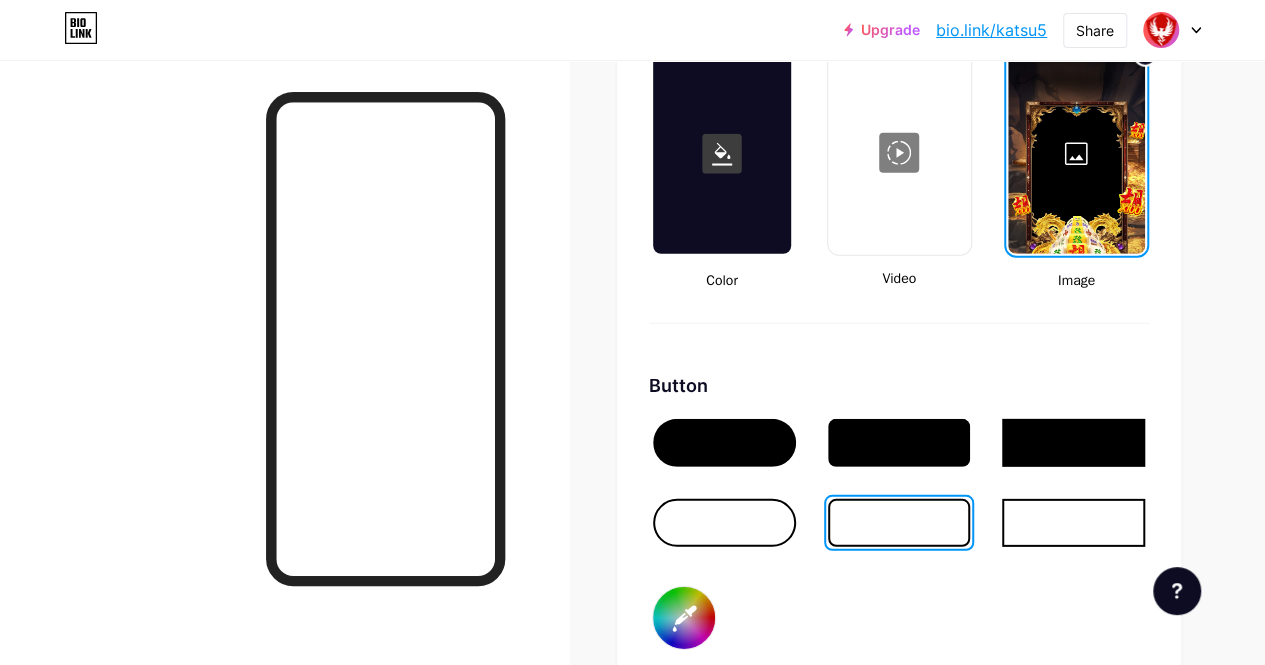 type on "#e90c0c" 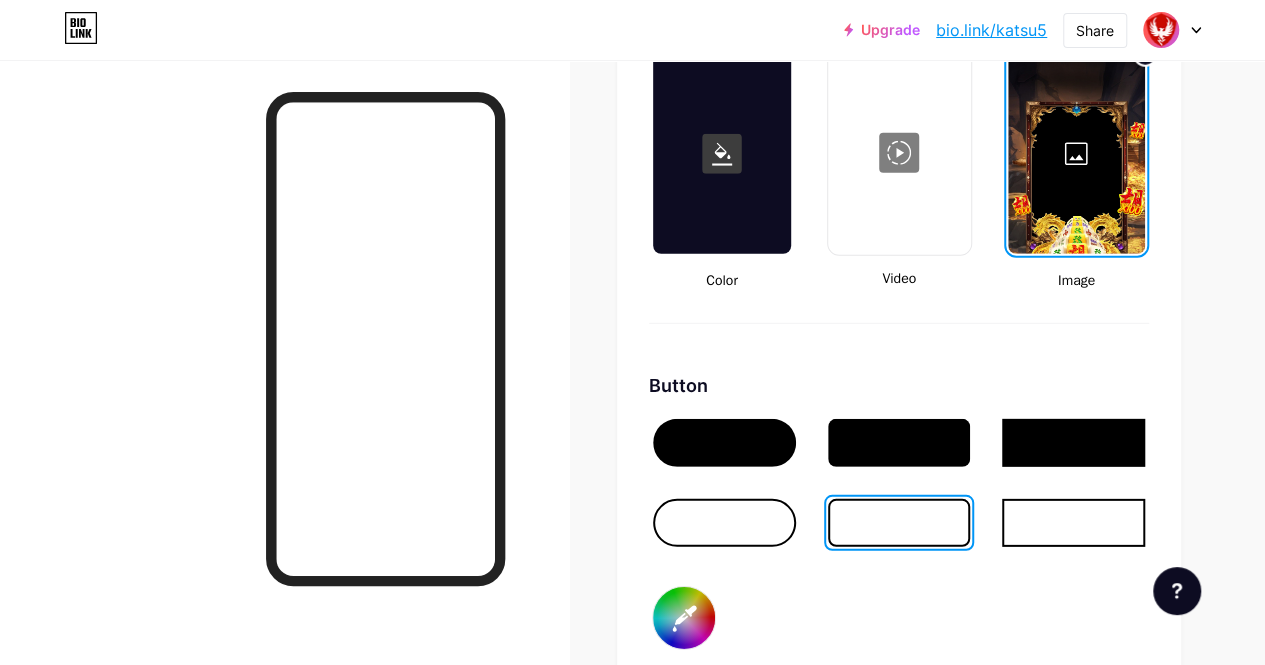 type on "#ffffff" 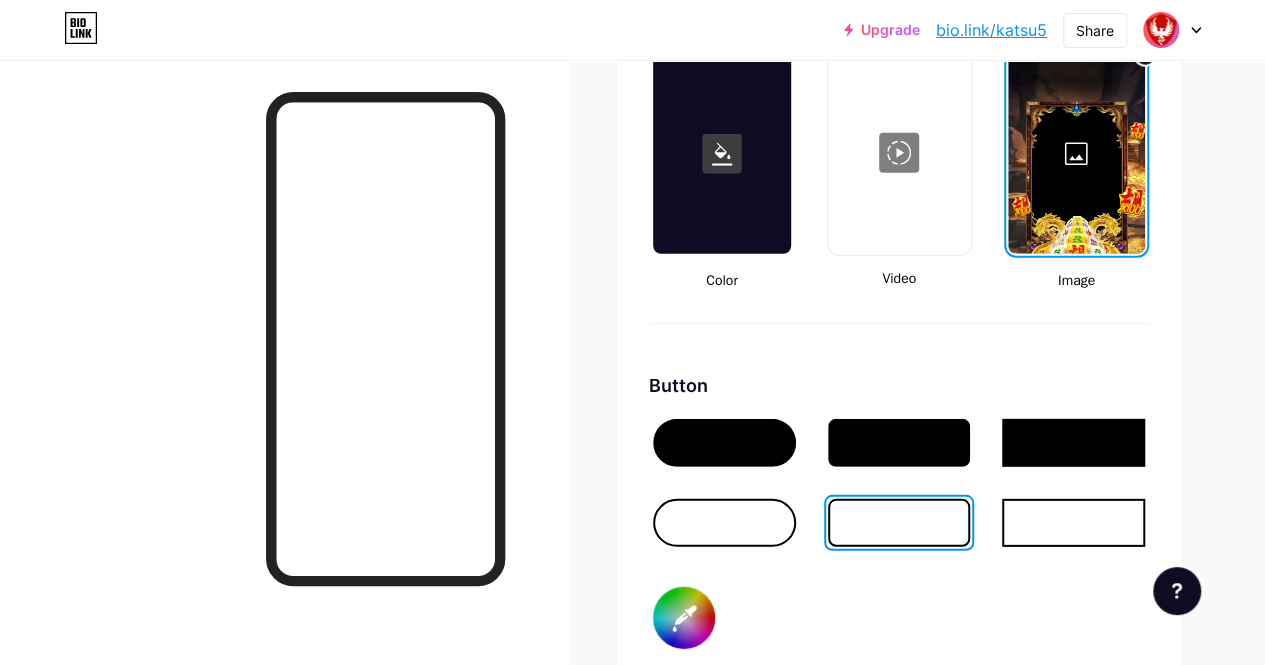 type on "#ffffff" 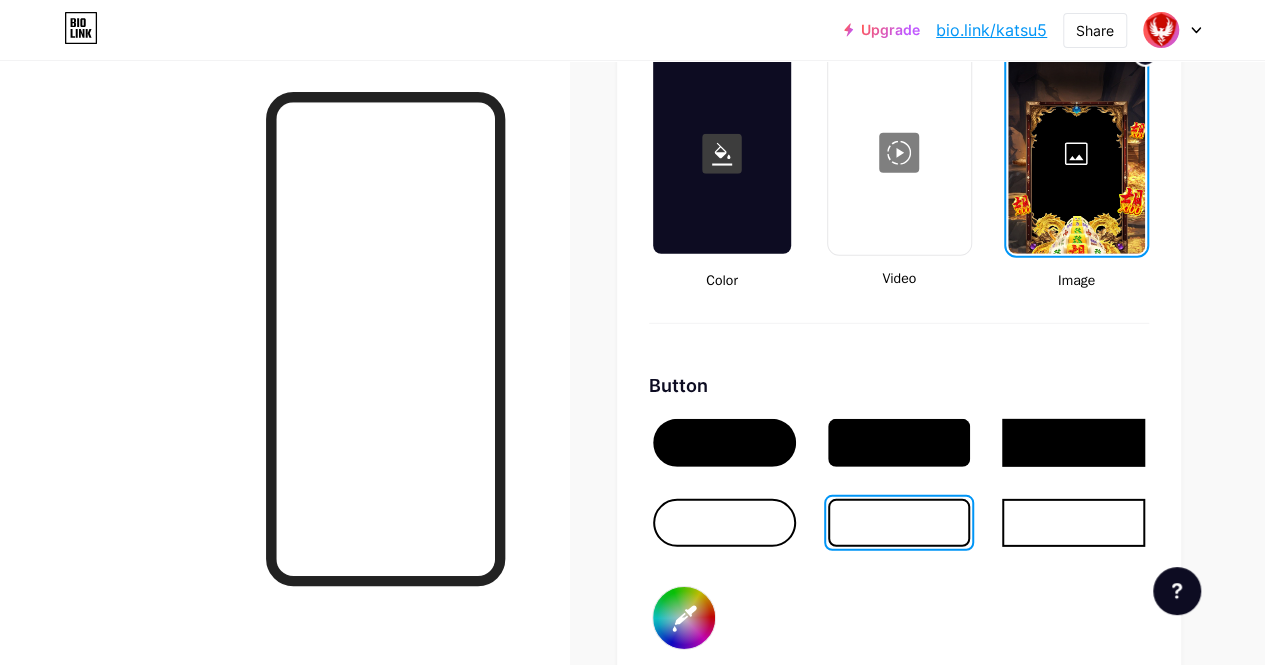 type on "#f20202" 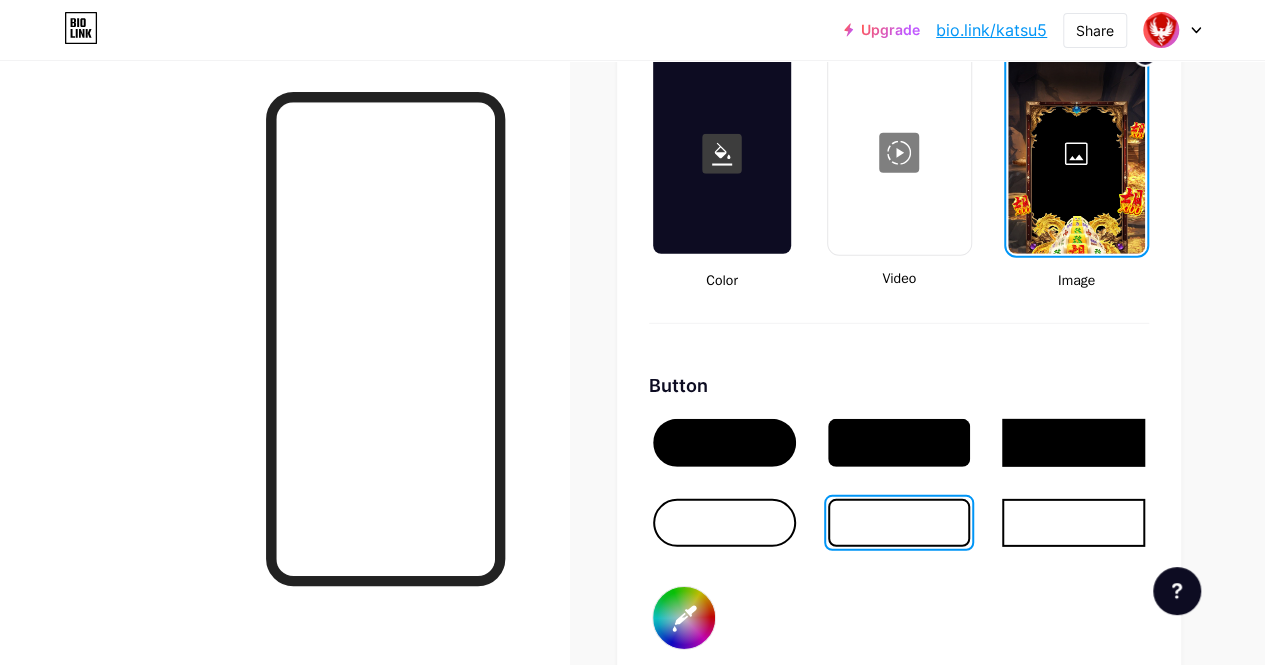 type on "#ffffff" 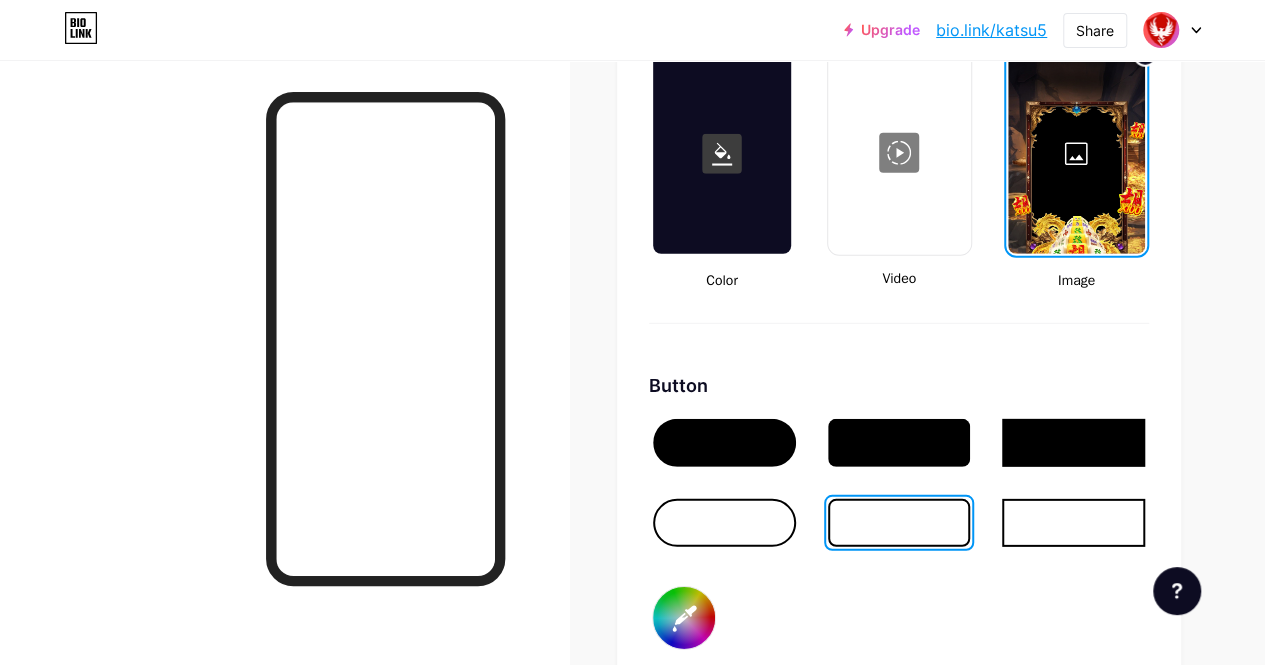 type on "#f50000" 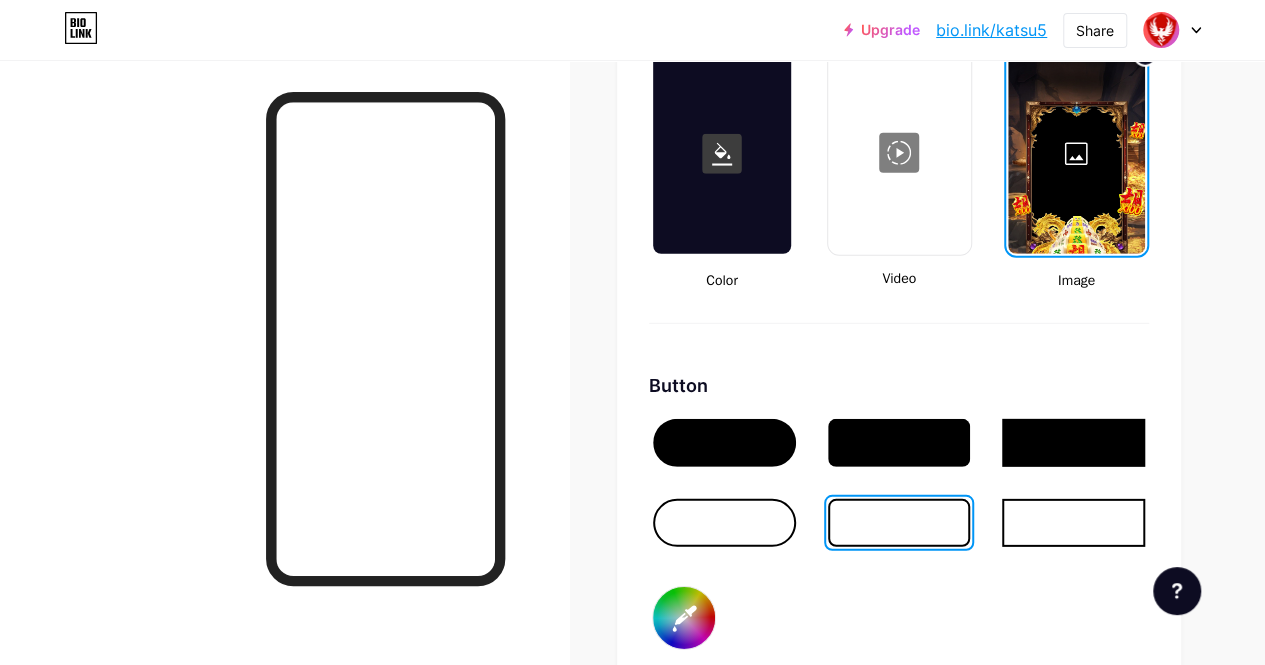 type on "#ffffff" 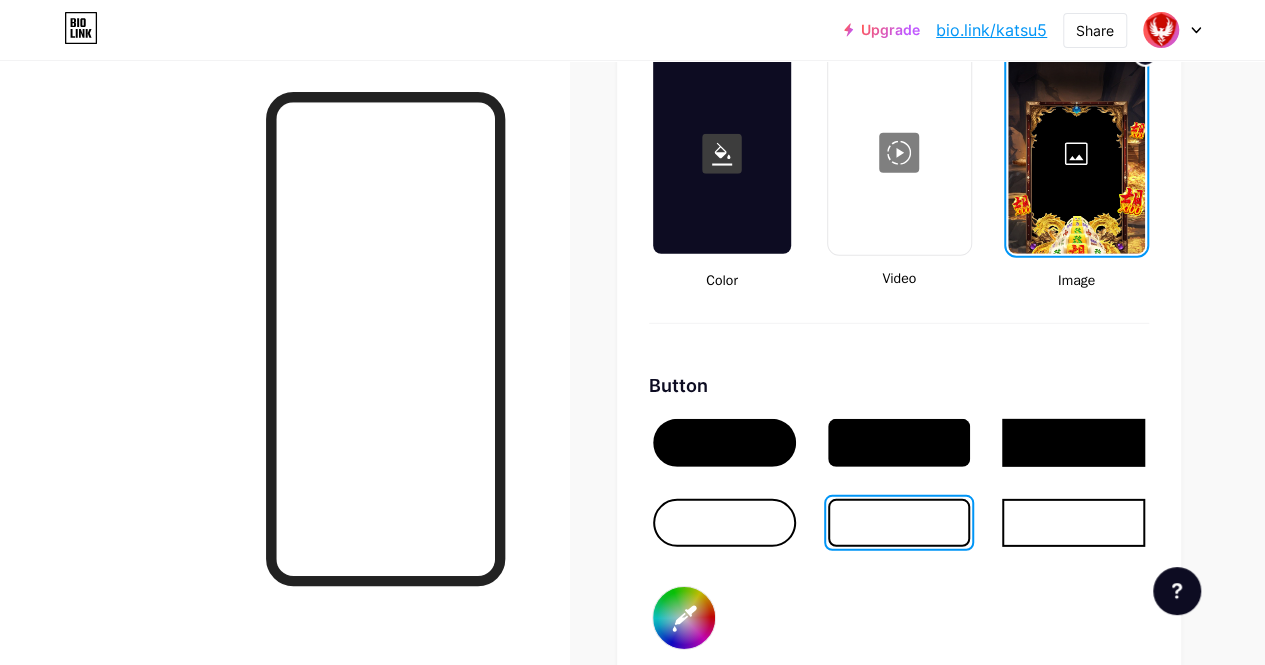type on "#ff0000" 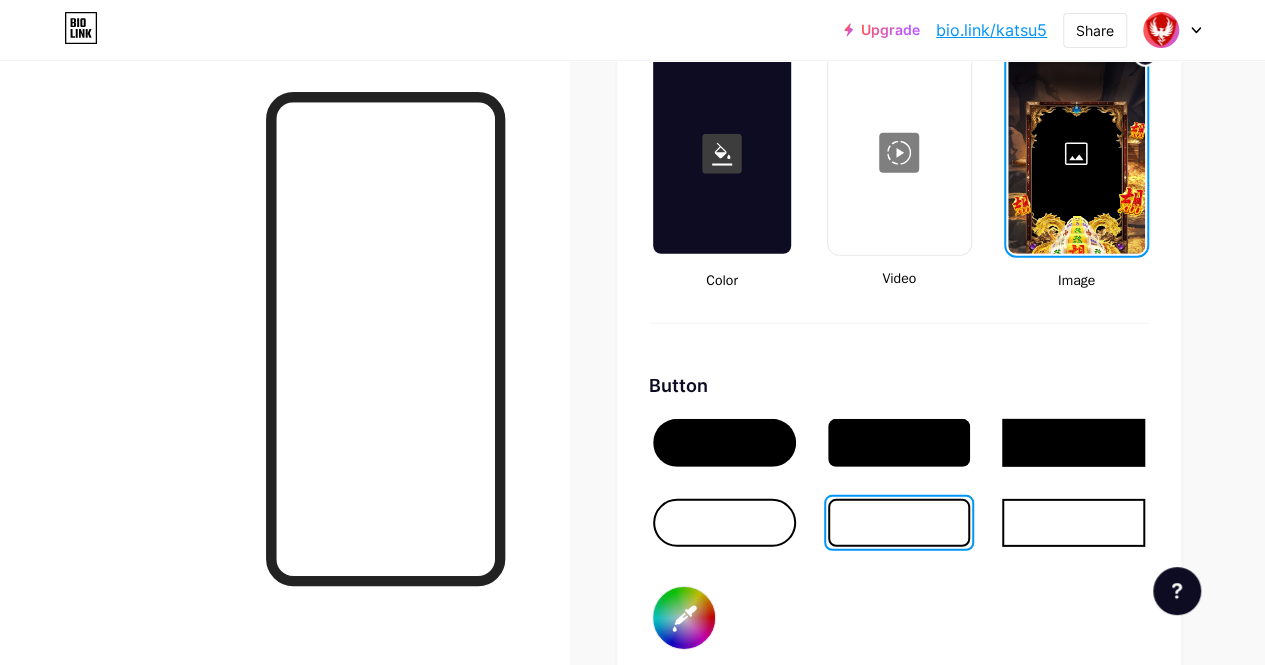type on "#ffffff" 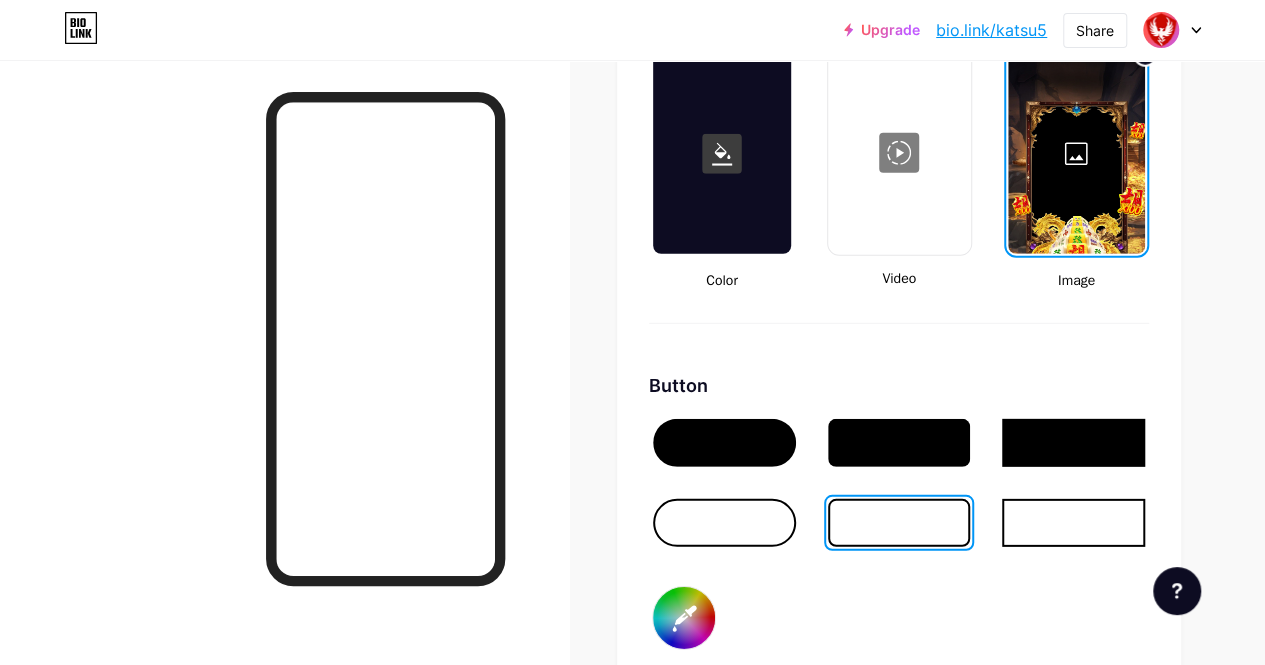 type on "#ff0000" 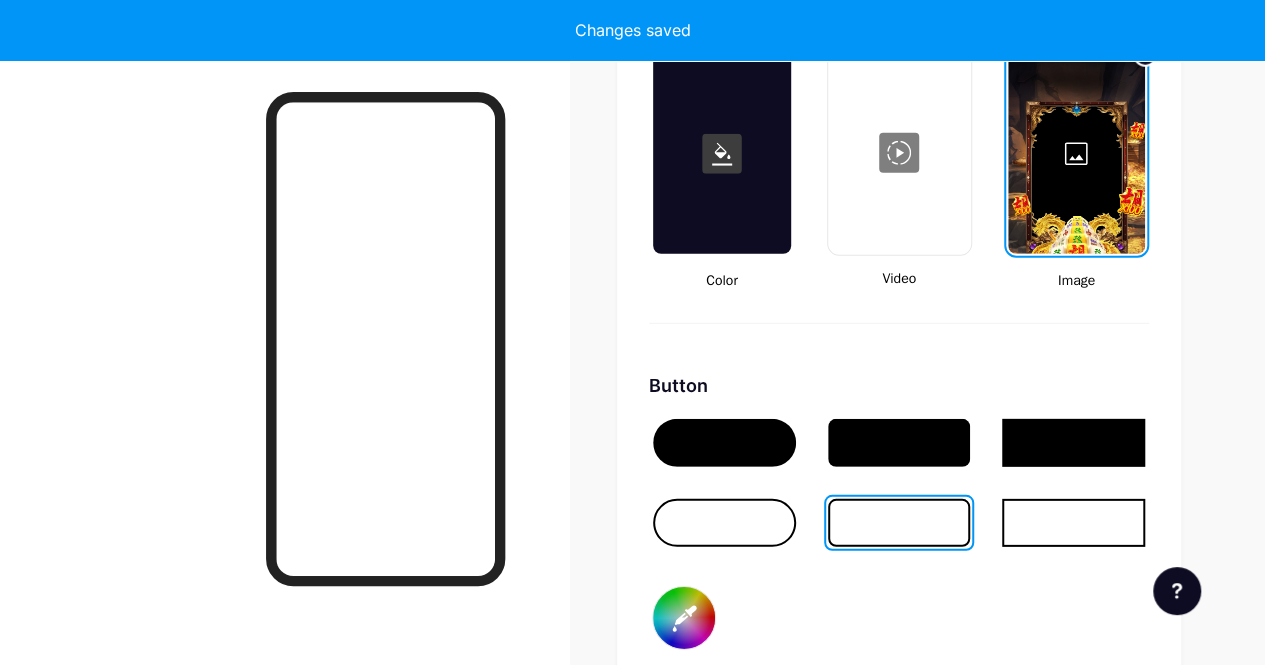 click on "Button       #ff0000" at bounding box center [899, 529] 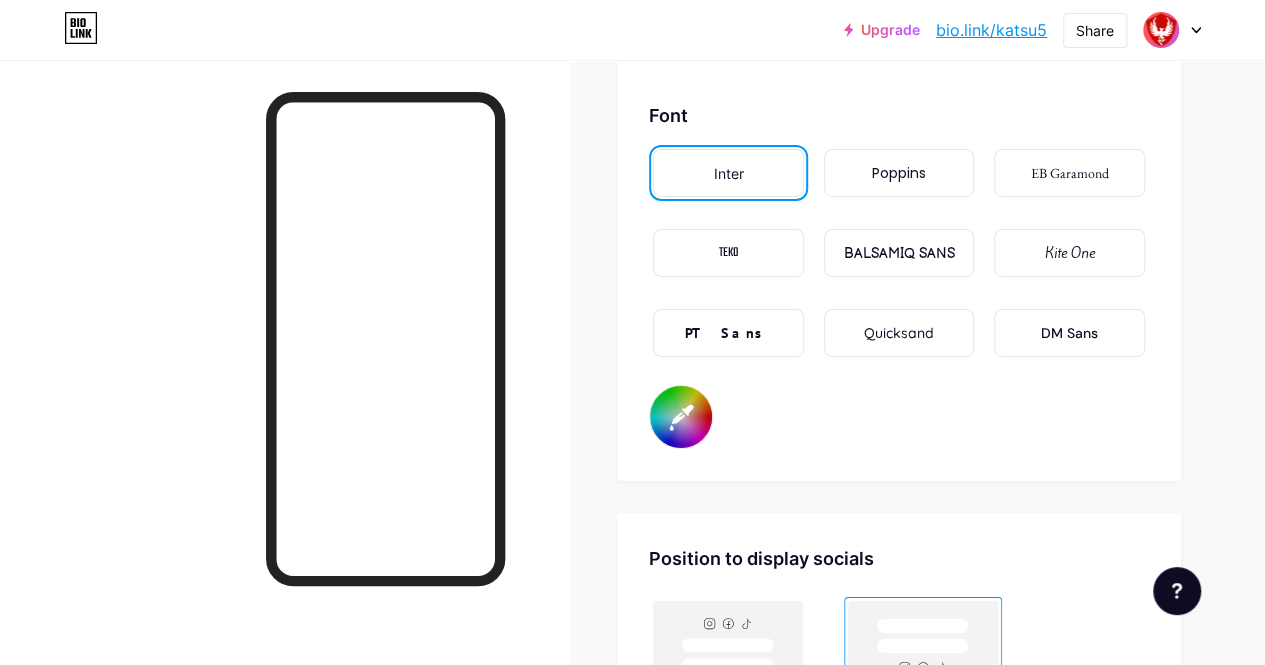scroll, scrollTop: 3402, scrollLeft: 0, axis: vertical 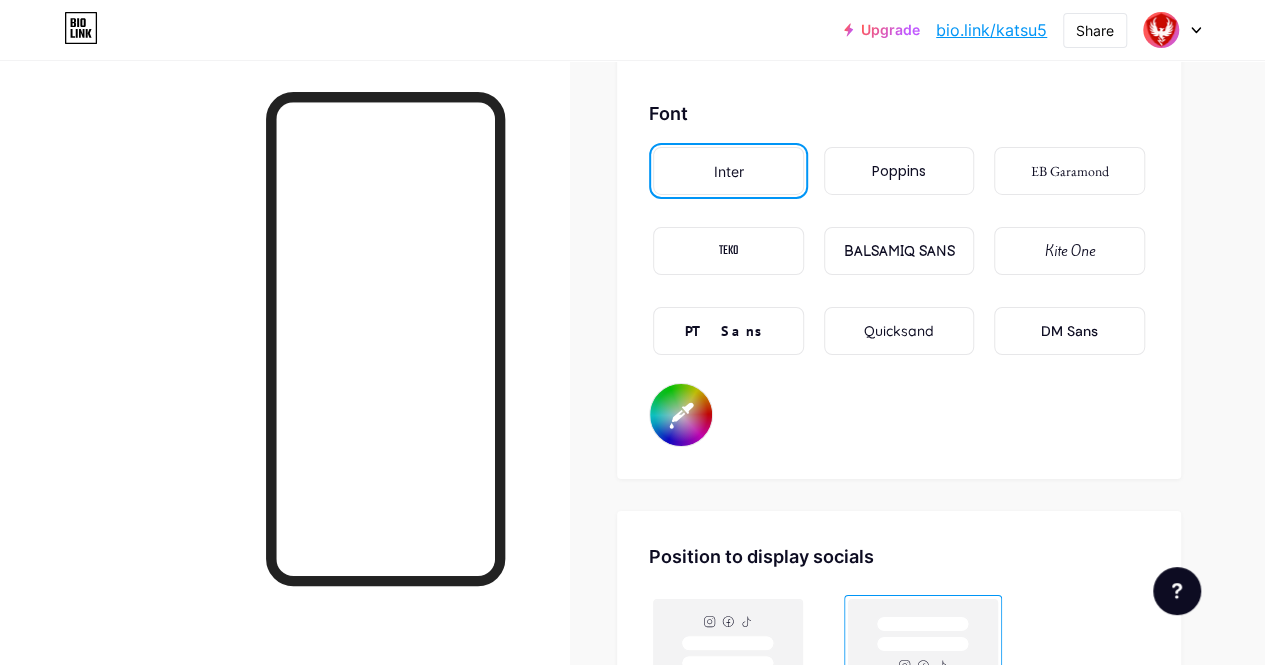 click on "#ffffff" at bounding box center [681, 415] 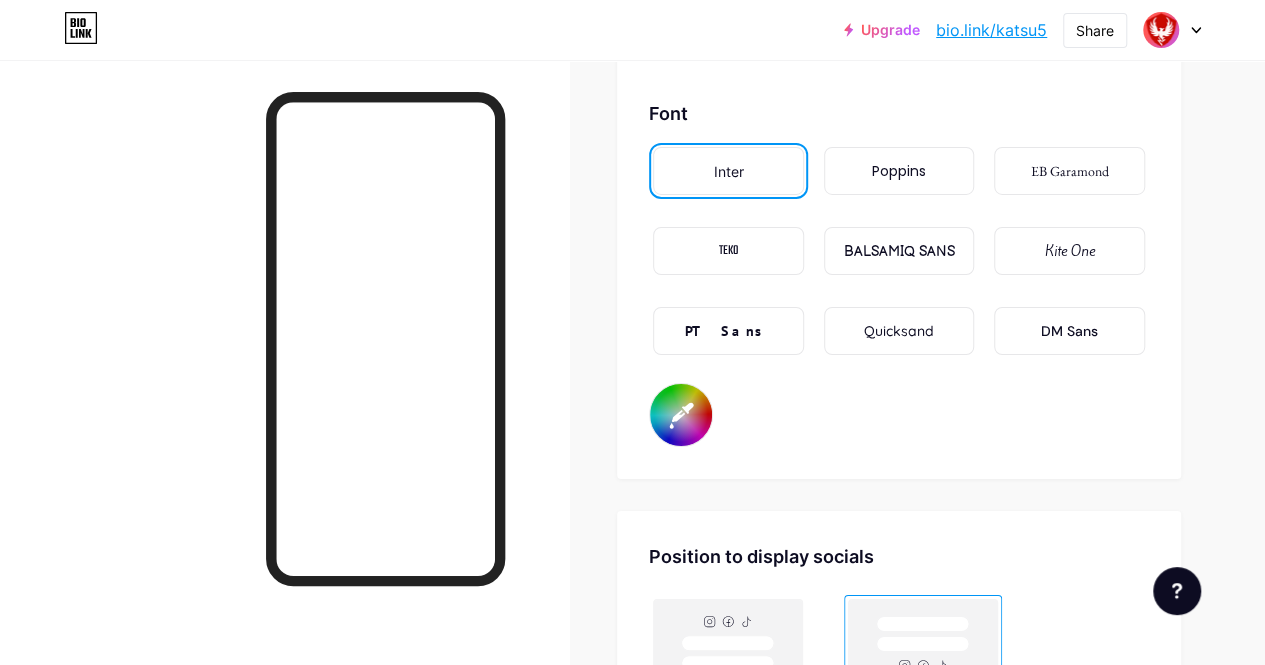 click on "Background         Color           Video                   Image           Button       #ff0000   Font   Inter Poppins EB Garamond TEKO BALSAMIQ SANS Kite One PT Sans Quicksand DM Sans     #ff0000   Changes saved" at bounding box center (899, -94) 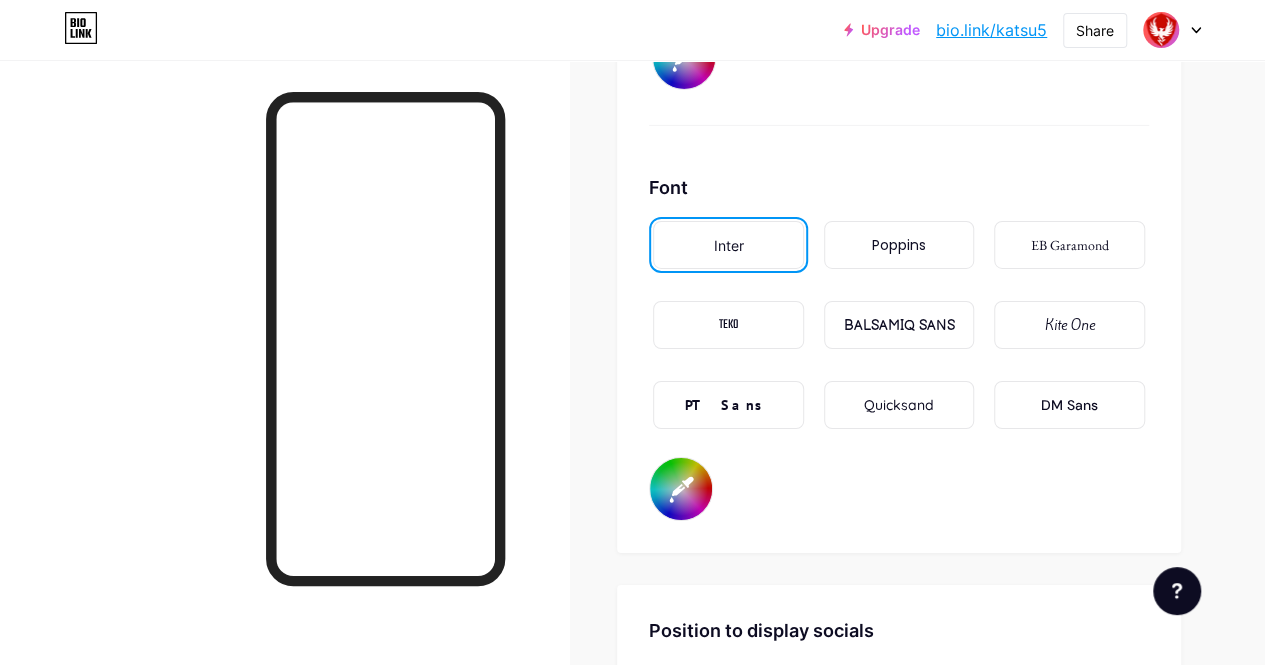 scroll, scrollTop: 3322, scrollLeft: 0, axis: vertical 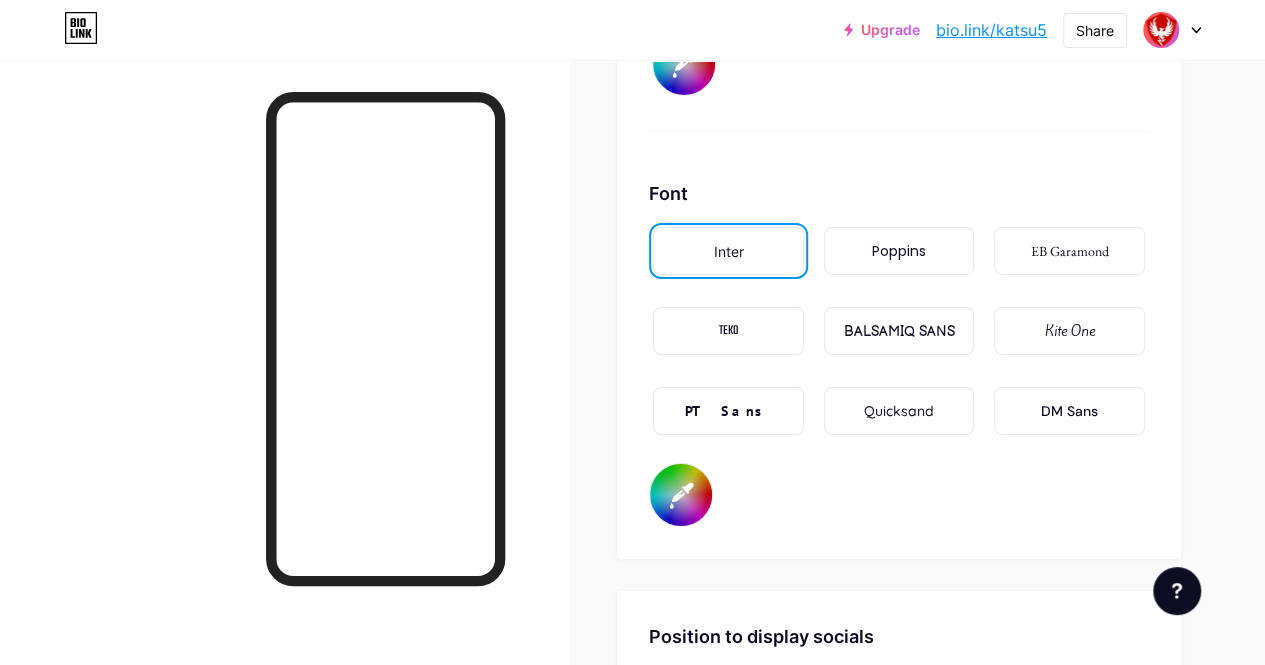 click on "BALSAMIQ SANS" at bounding box center (899, 331) 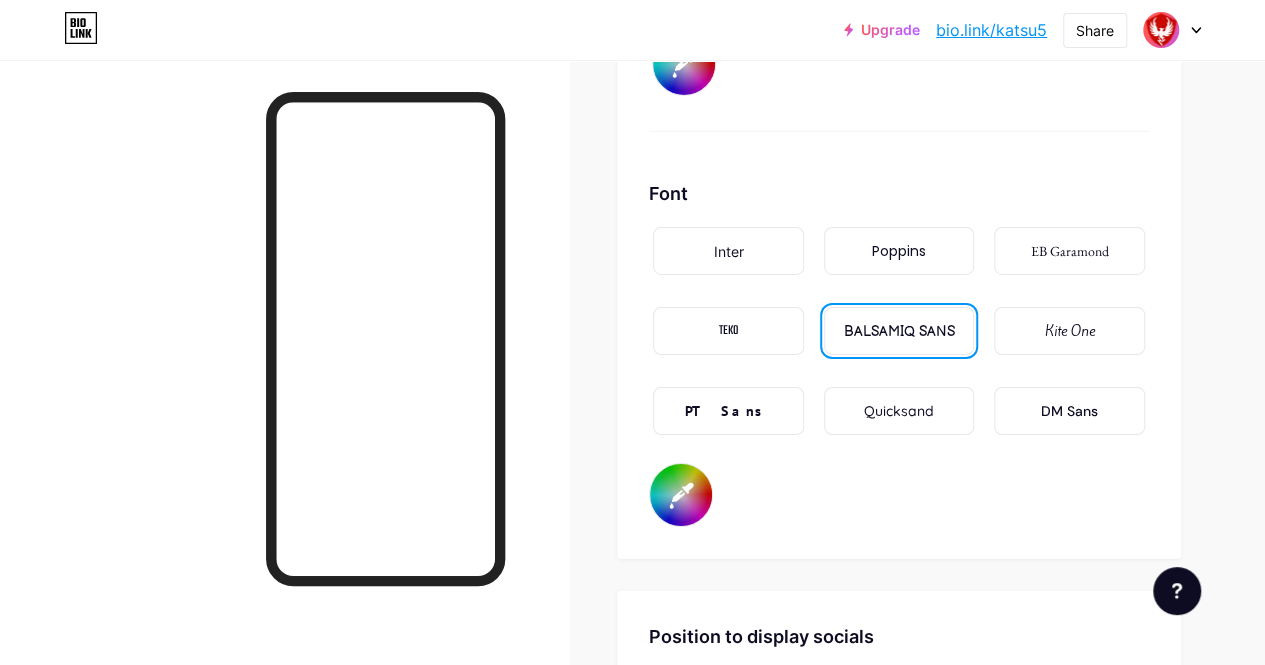 click on "Inter" at bounding box center [728, 251] 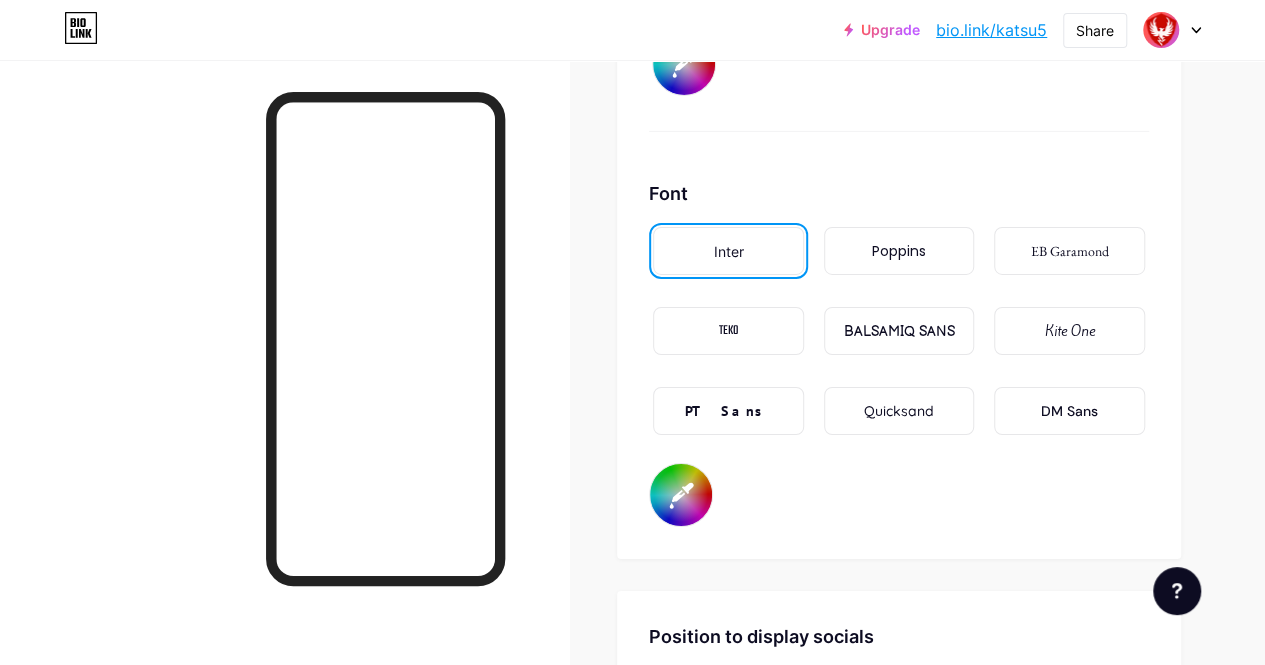 click on "#ff0000" at bounding box center [681, 495] 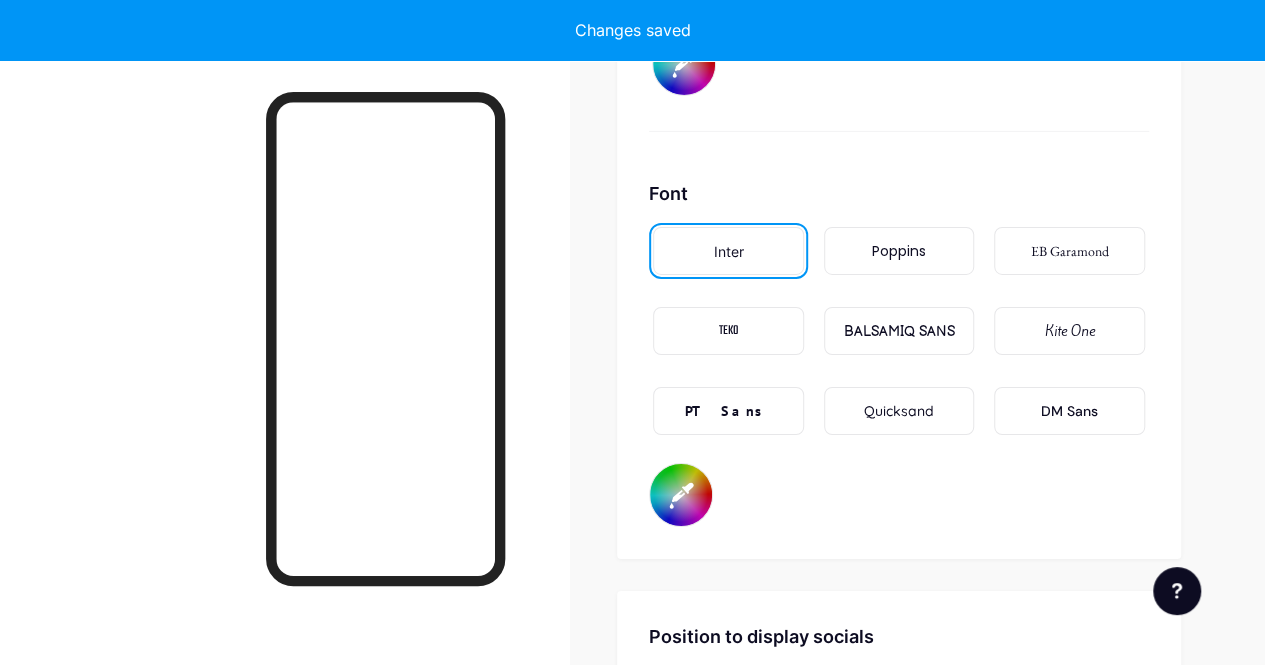 type on "#000000" 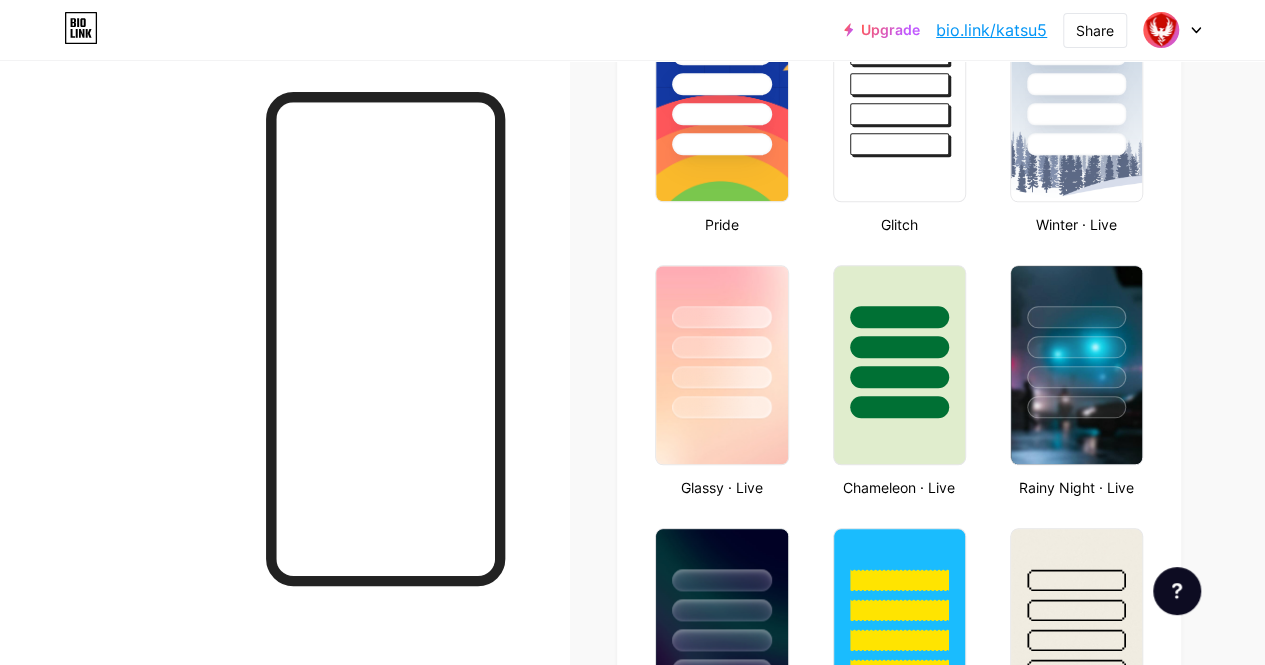 scroll, scrollTop: 858, scrollLeft: 0, axis: vertical 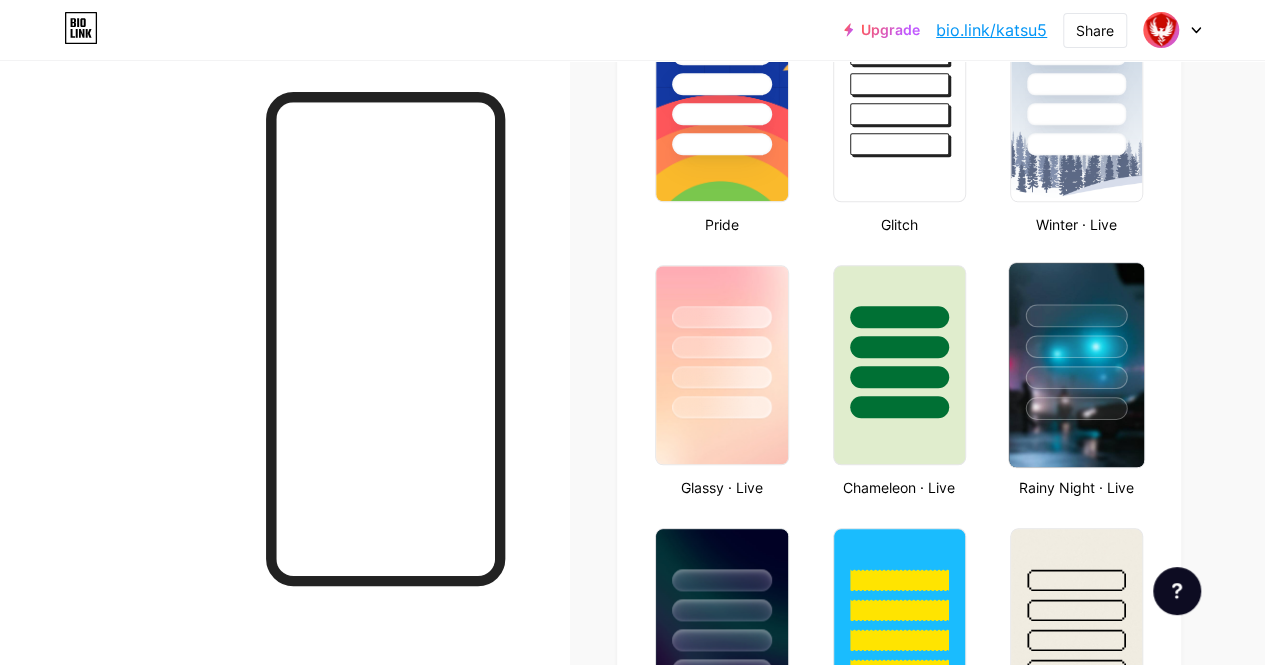 click at bounding box center [1076, 408] 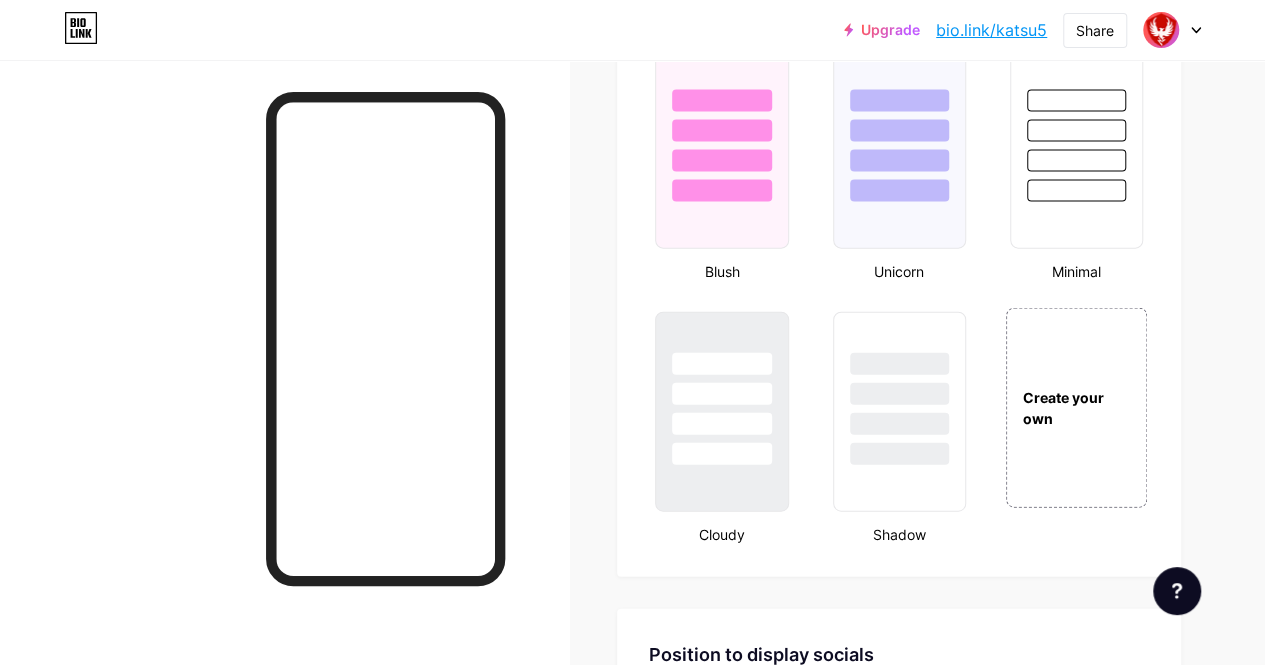 scroll, scrollTop: 2172, scrollLeft: 0, axis: vertical 